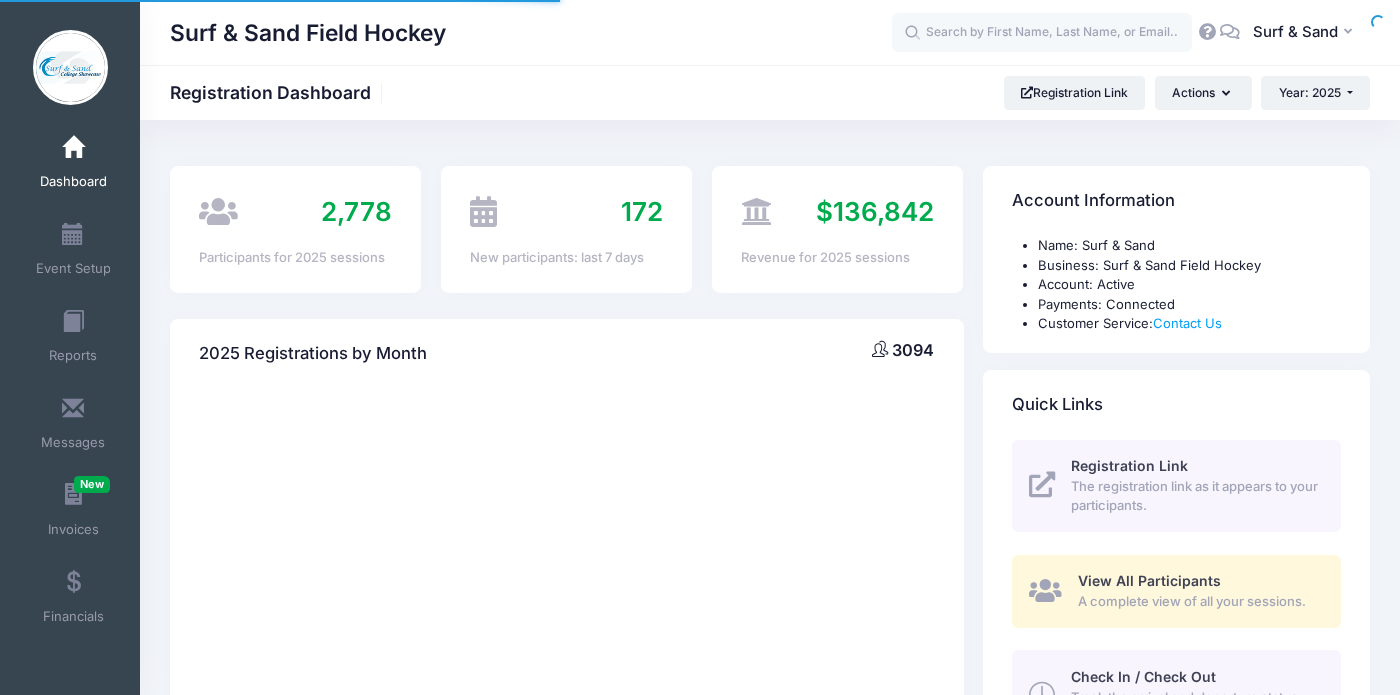 scroll, scrollTop: 0, scrollLeft: 0, axis: both 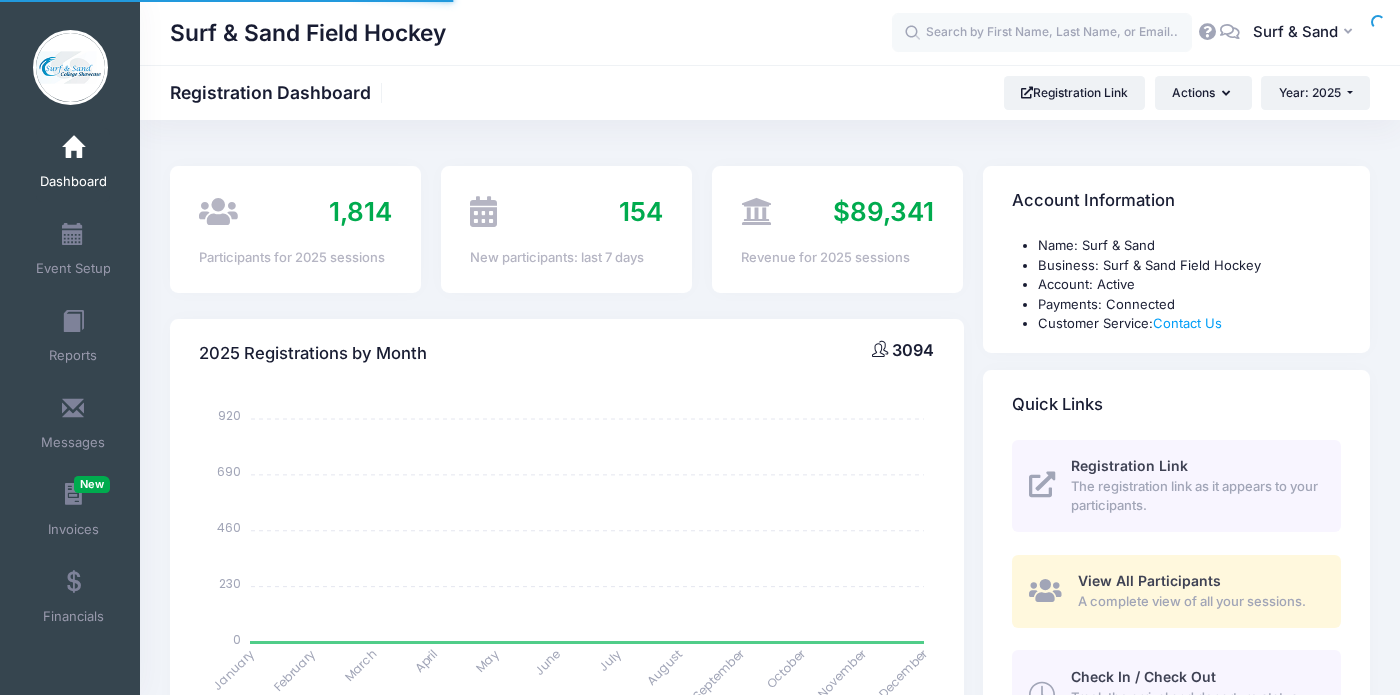 select 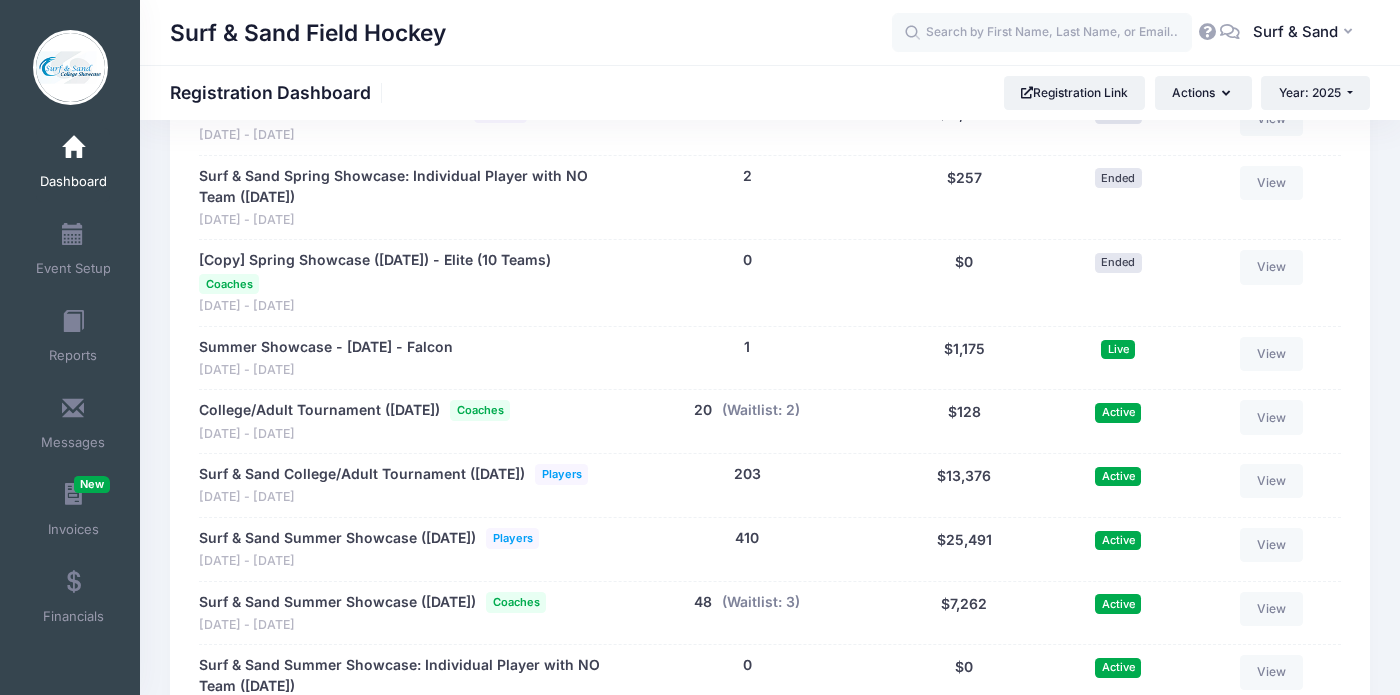 scroll, scrollTop: 3464, scrollLeft: 0, axis: vertical 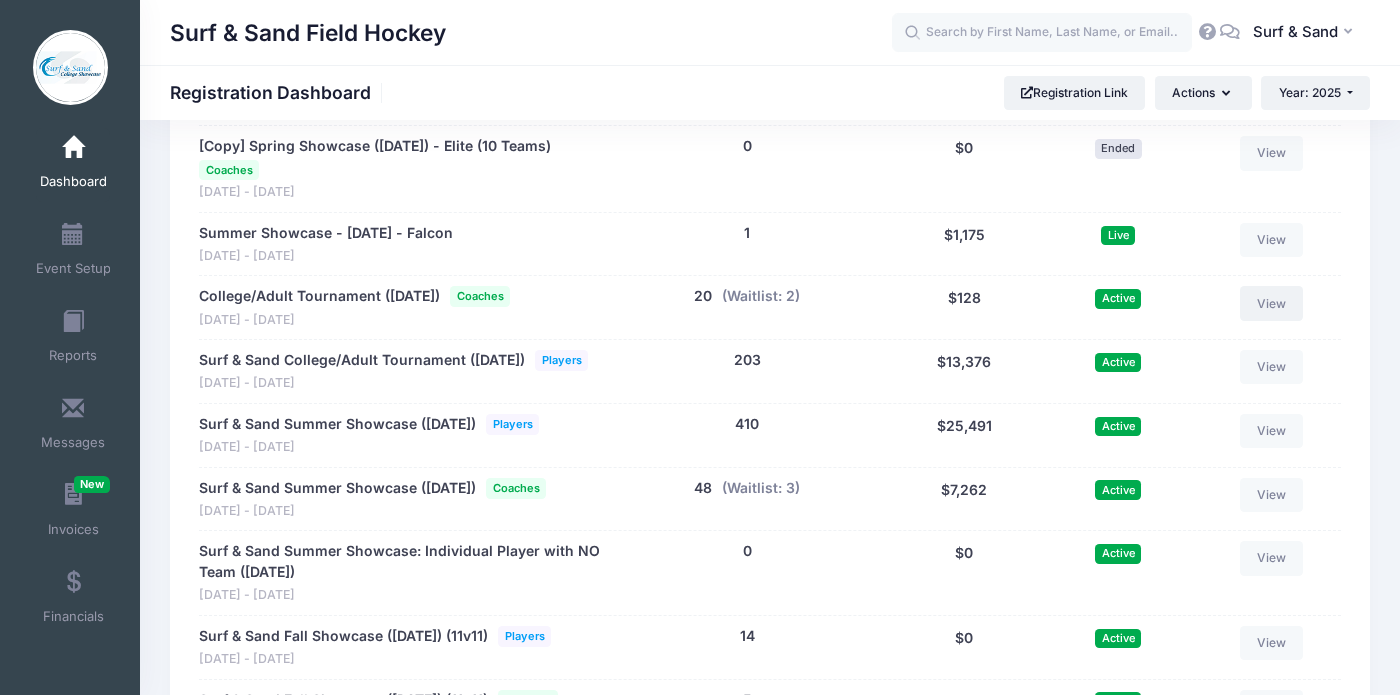 click on "View" at bounding box center [1272, 303] 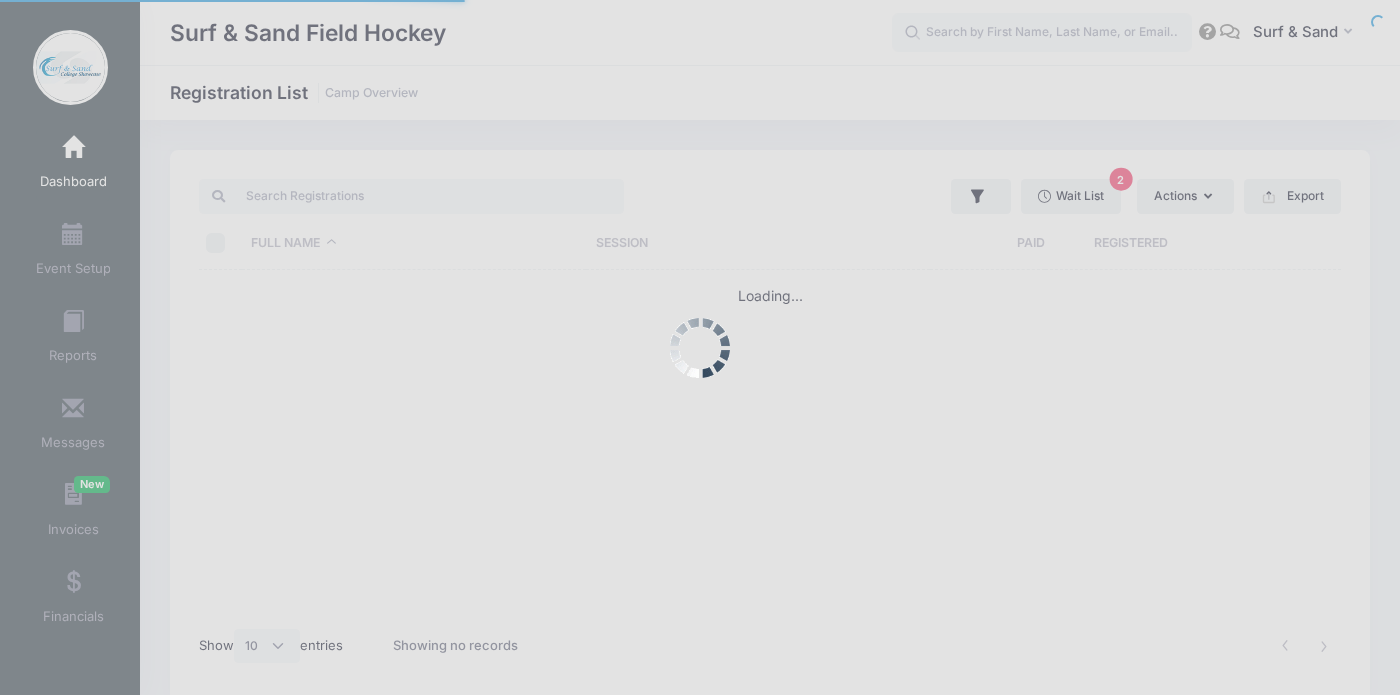 select on "10" 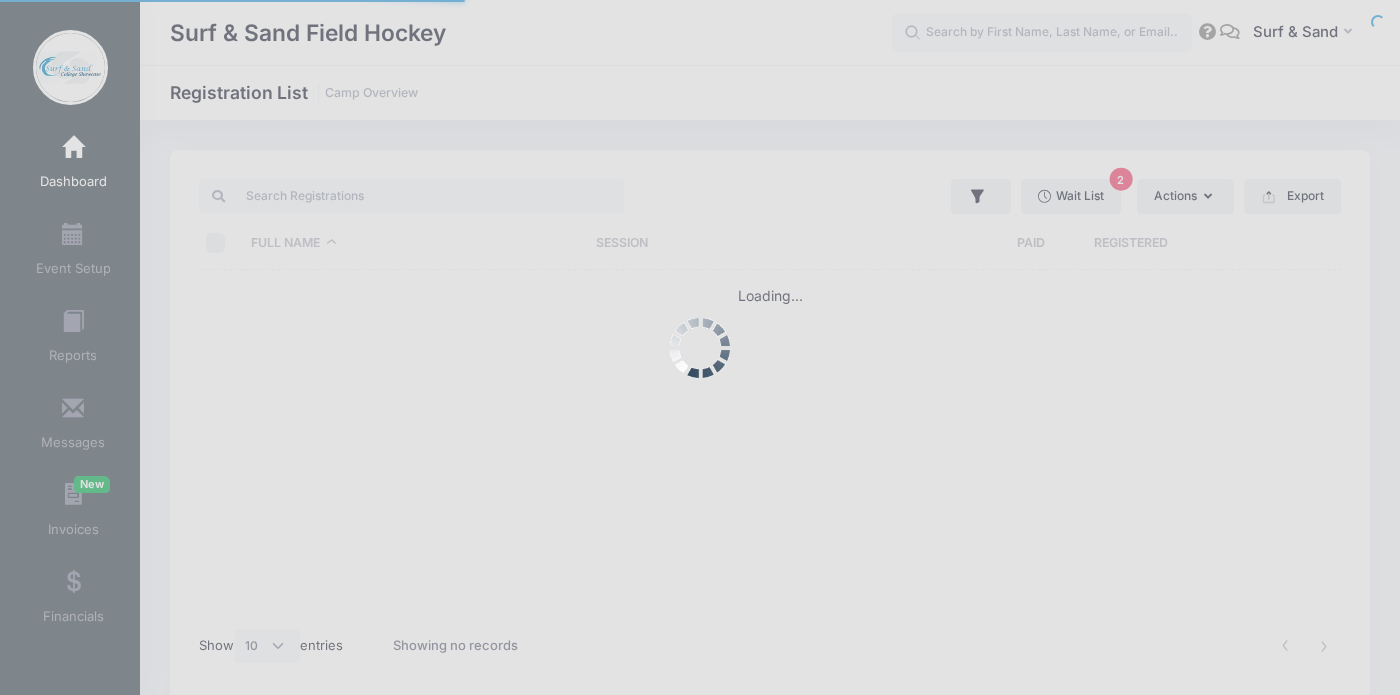 scroll, scrollTop: 0, scrollLeft: 0, axis: both 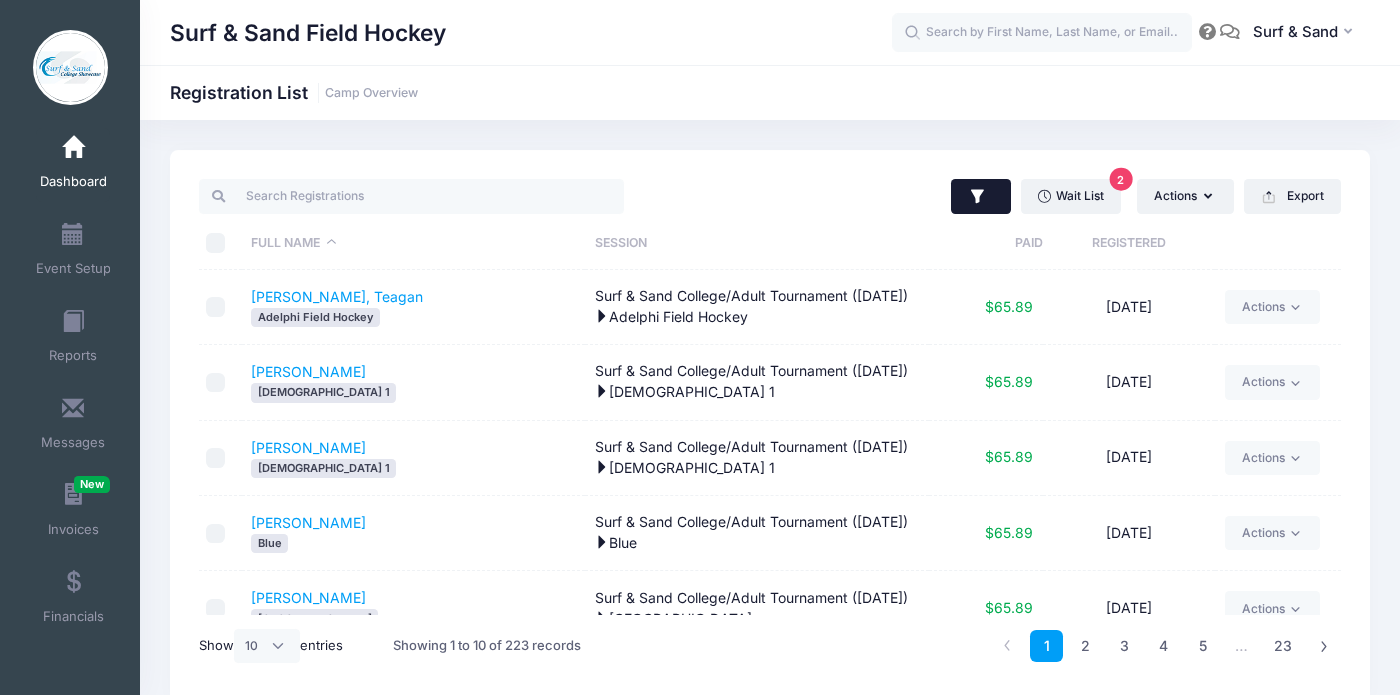 click 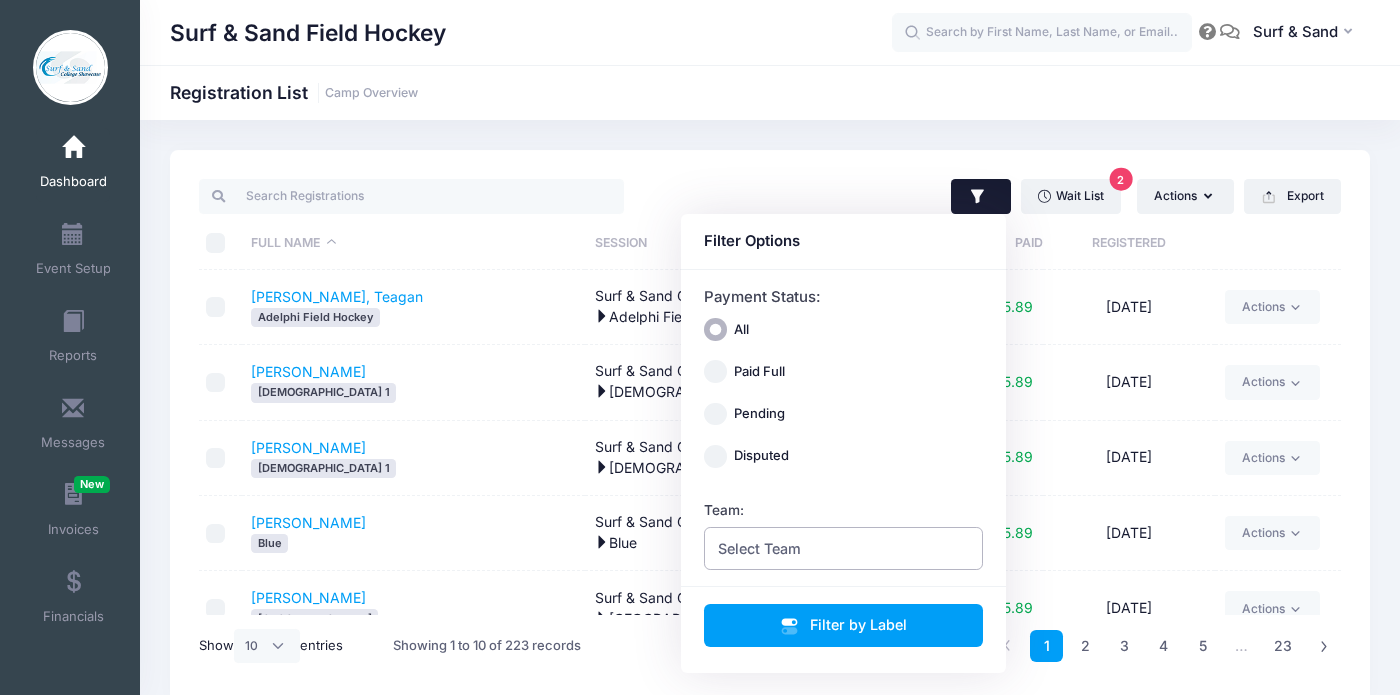 click on "Select Team" at bounding box center [844, 548] 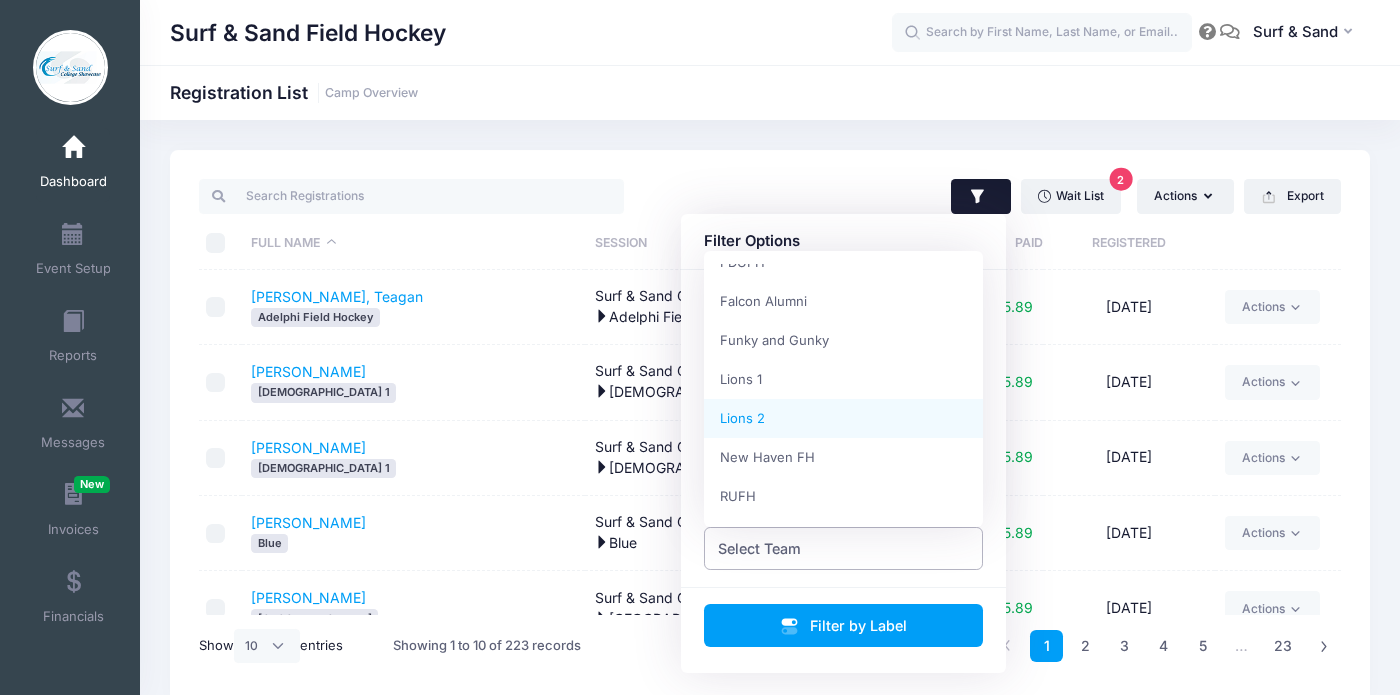 scroll, scrollTop: 231, scrollLeft: 0, axis: vertical 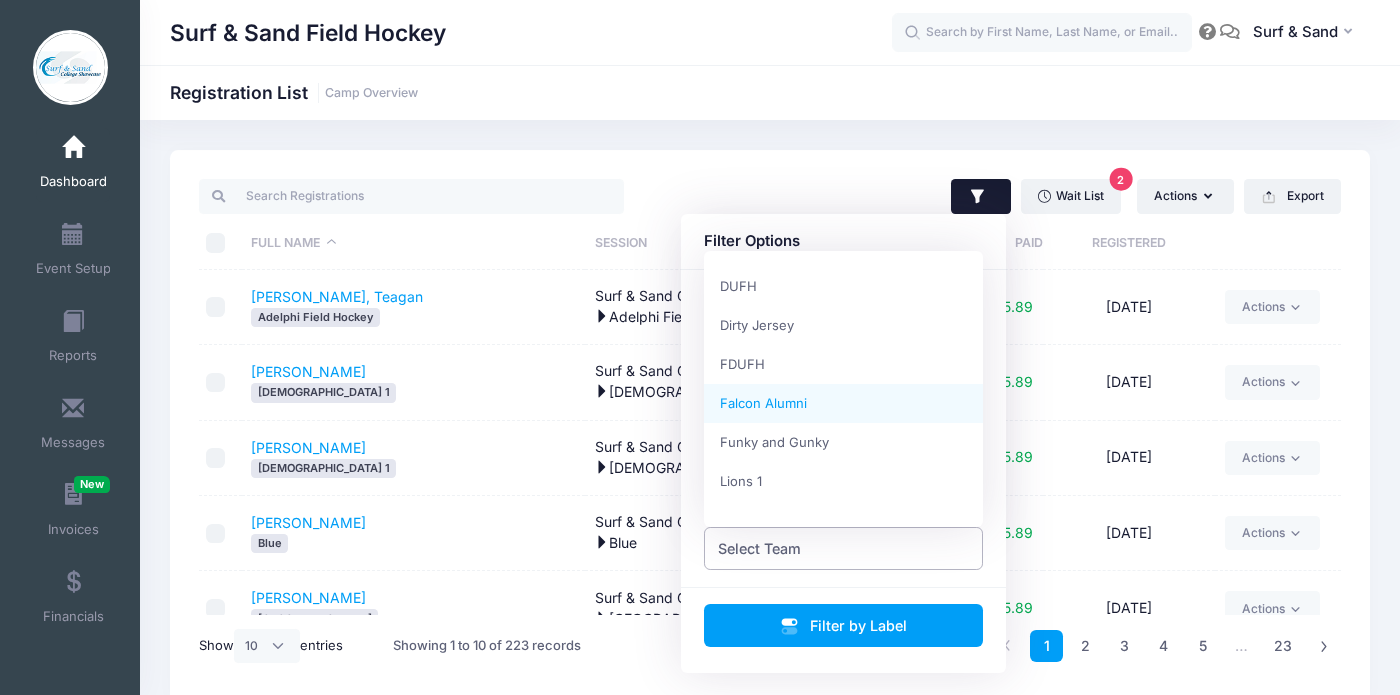 select on "Falcon Alumni" 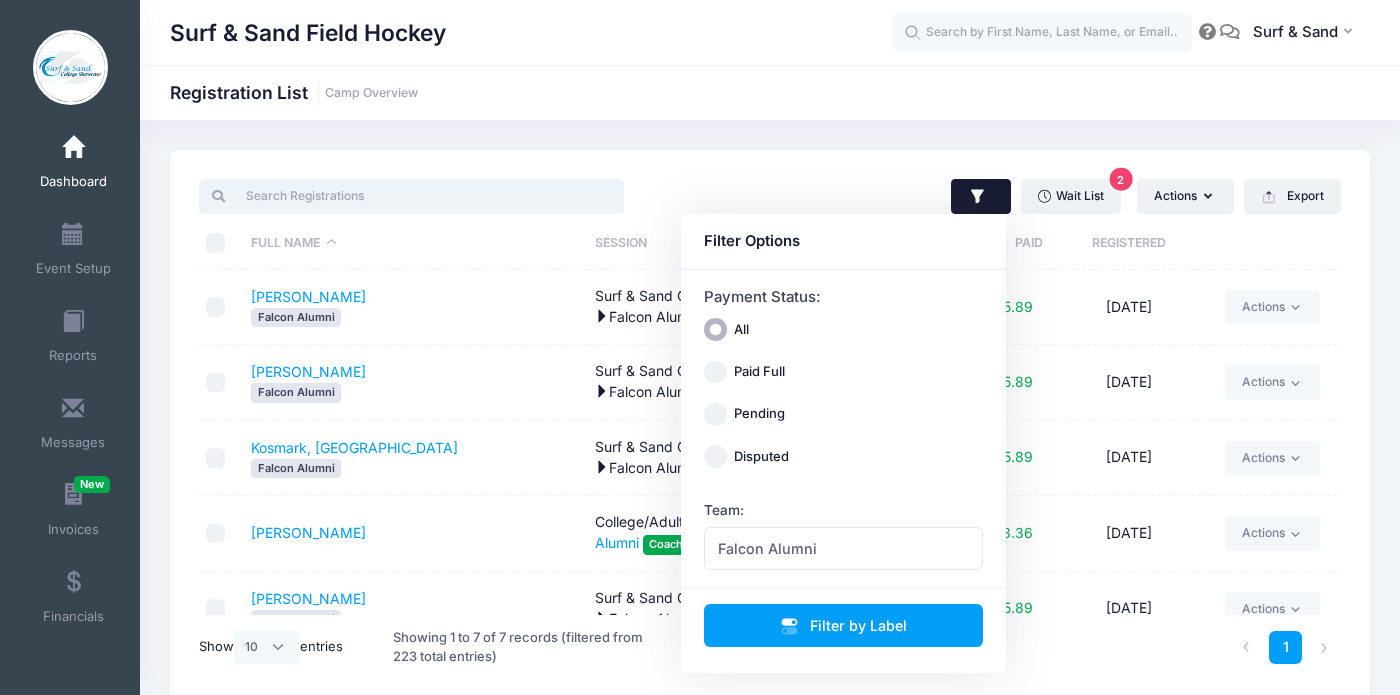 click at bounding box center (411, 196) 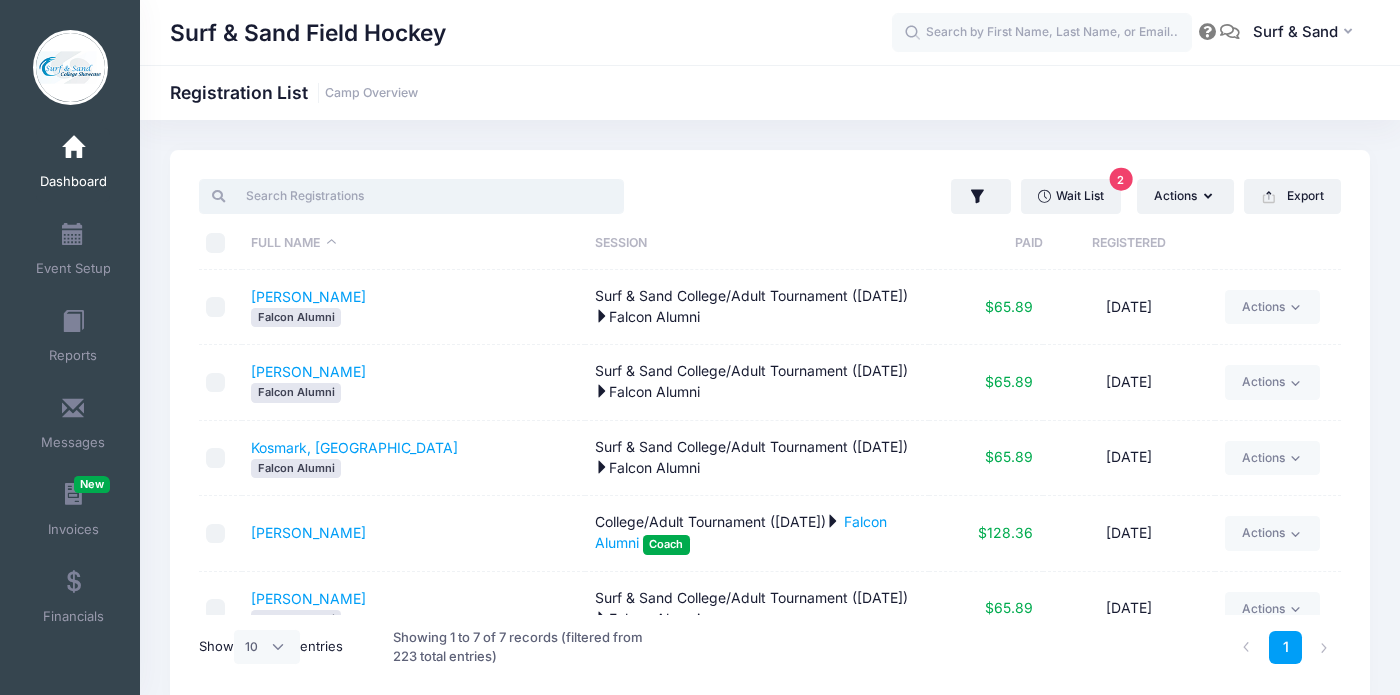 scroll, scrollTop: 183, scrollLeft: 0, axis: vertical 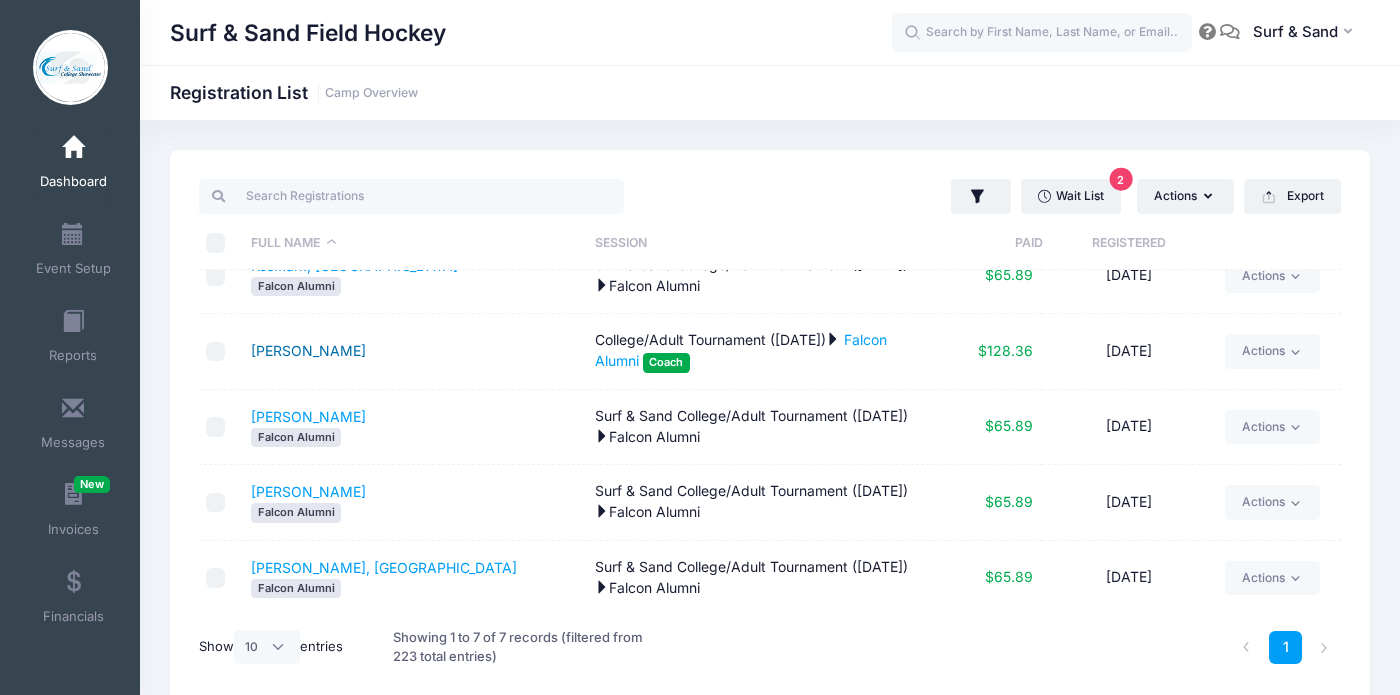 click on "Krautheim, Samantha" at bounding box center [308, 350] 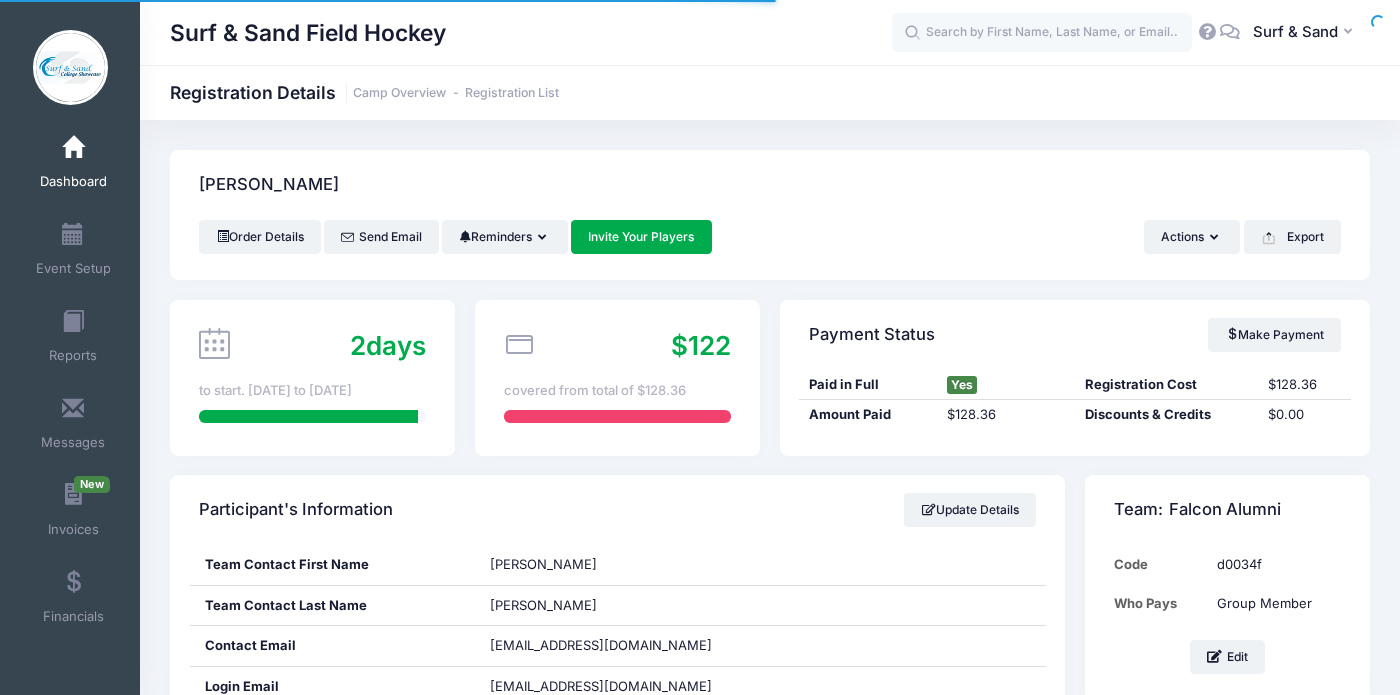 scroll, scrollTop: 123, scrollLeft: 0, axis: vertical 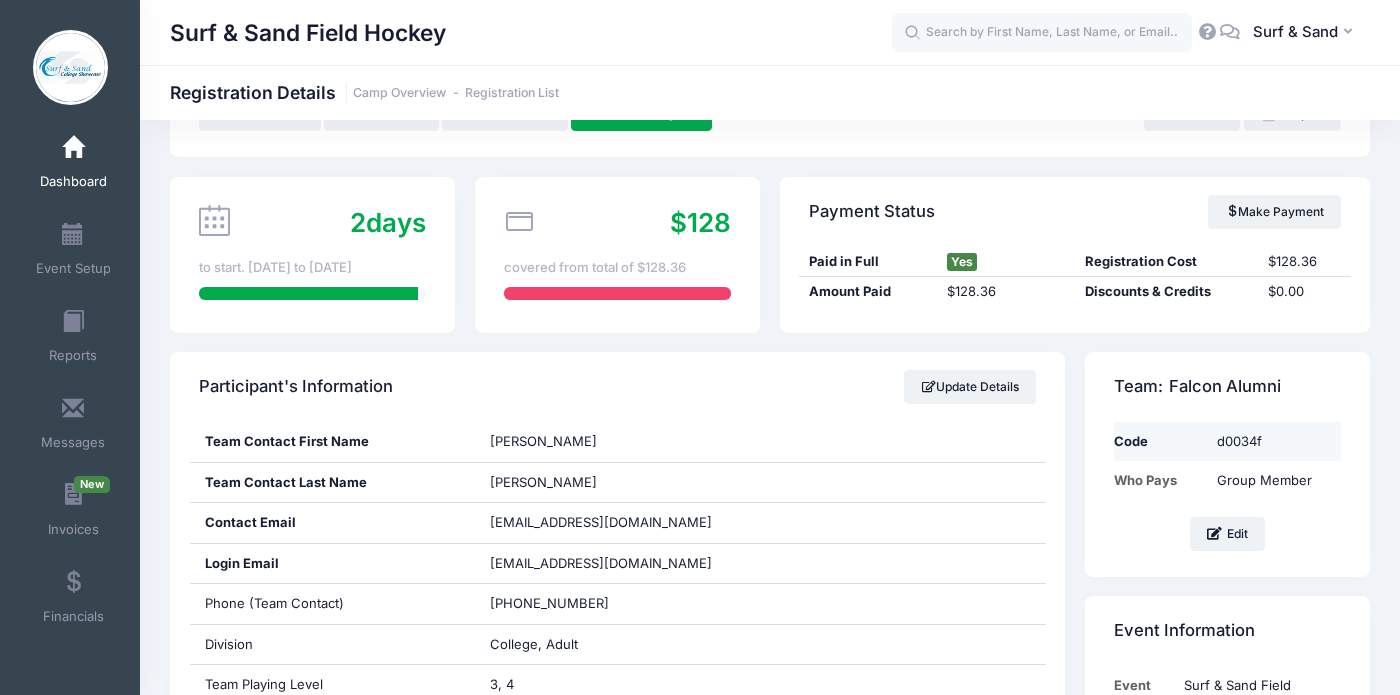 click on "d0034f" at bounding box center [1274, 441] 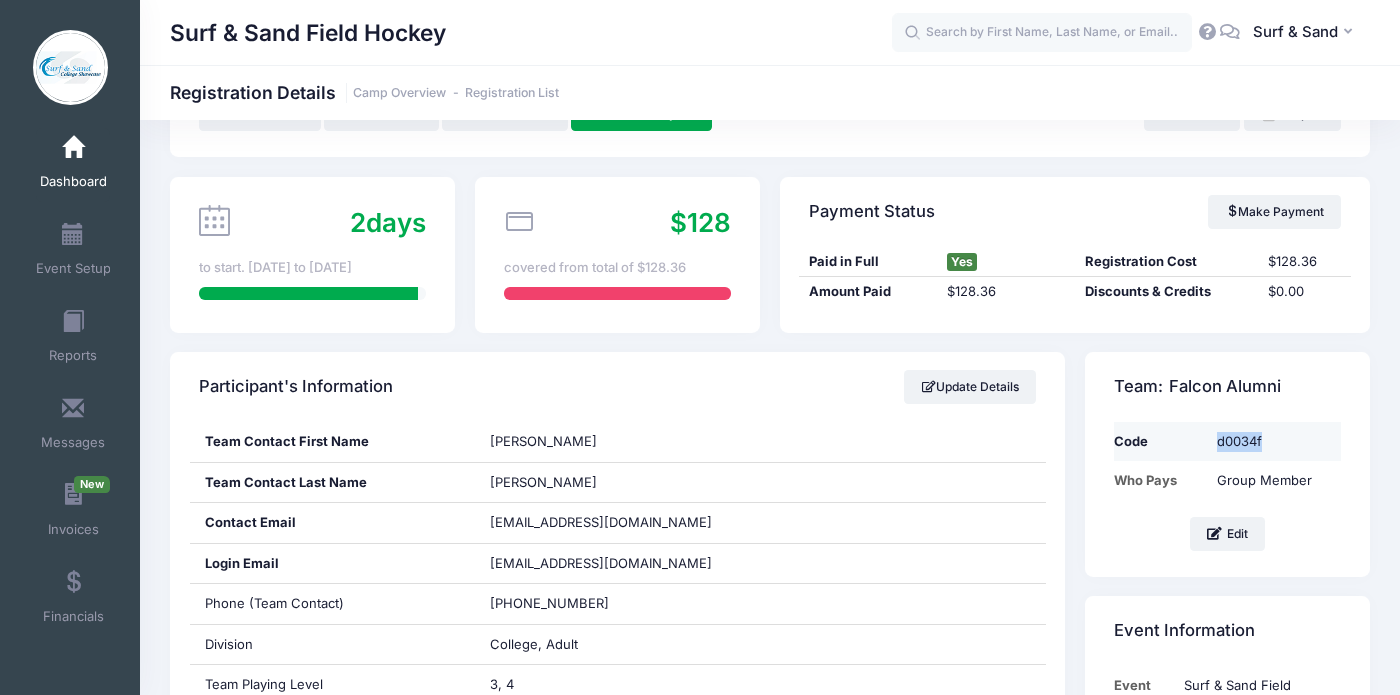 click on "d0034f" at bounding box center [1274, 441] 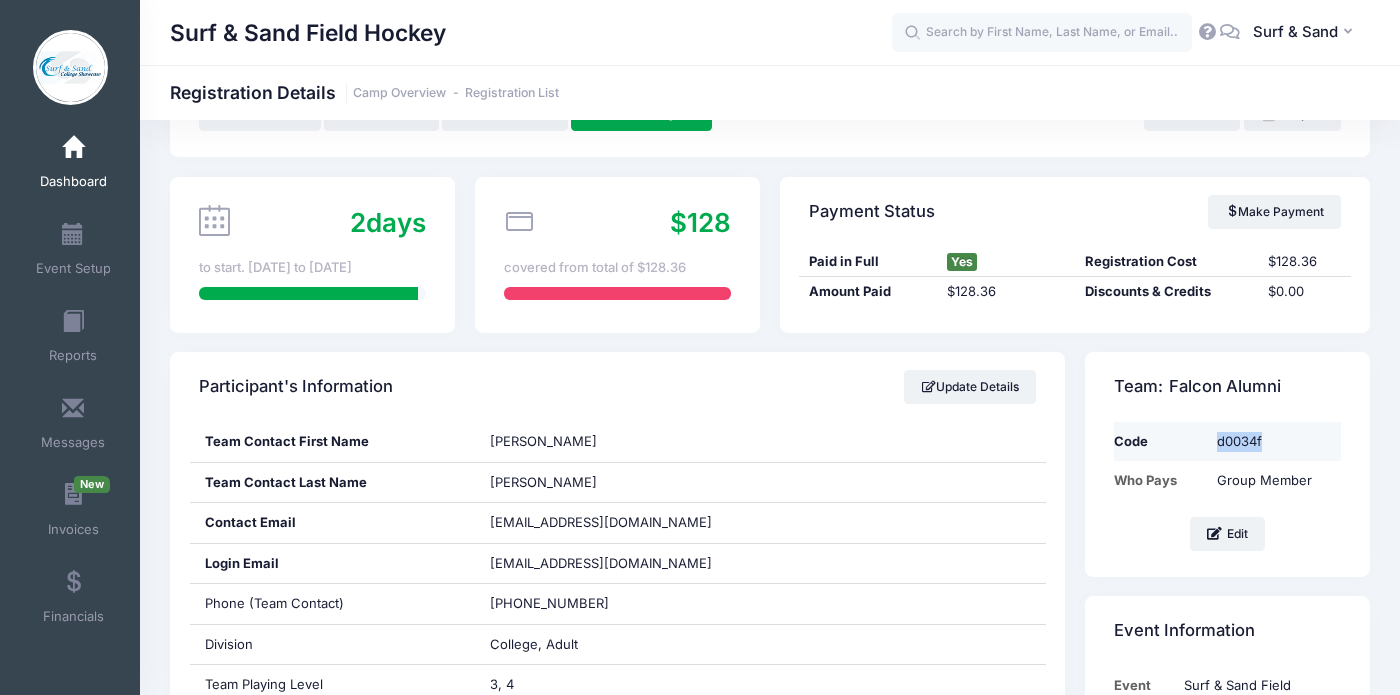 copy on "d0034f" 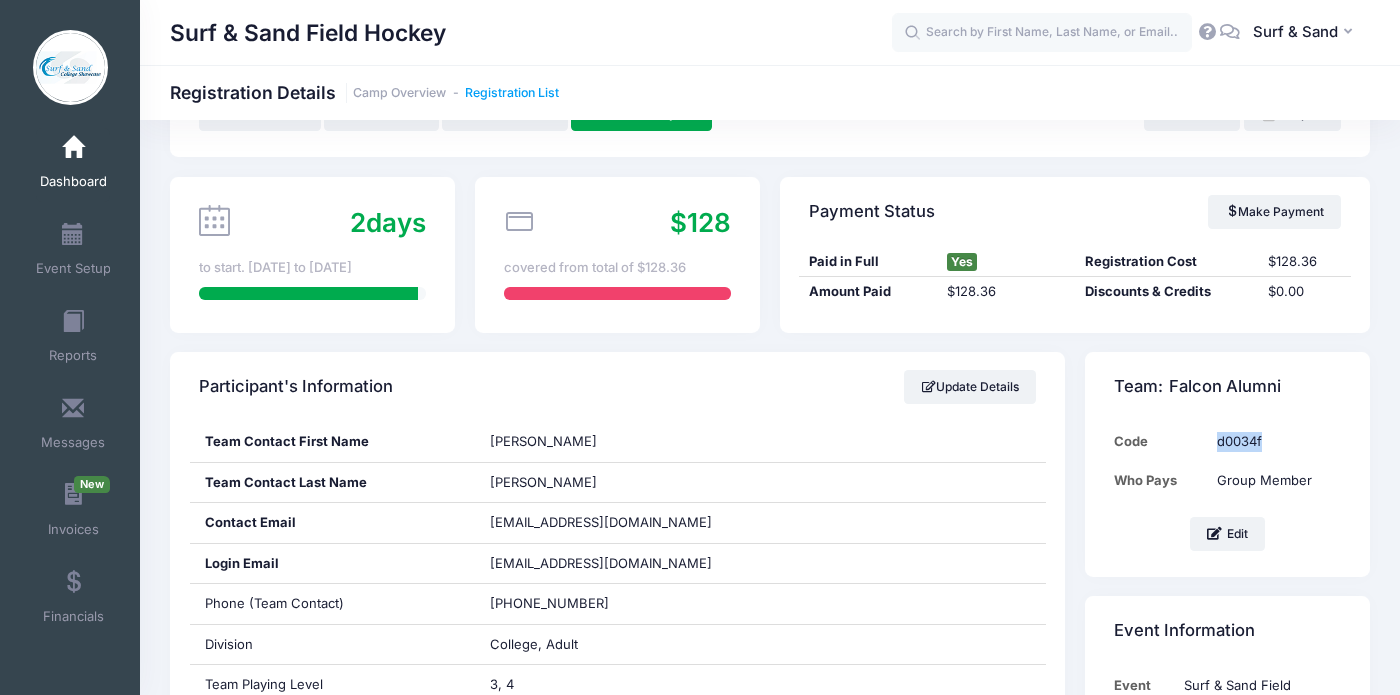 click on "Registration List" at bounding box center [512, 93] 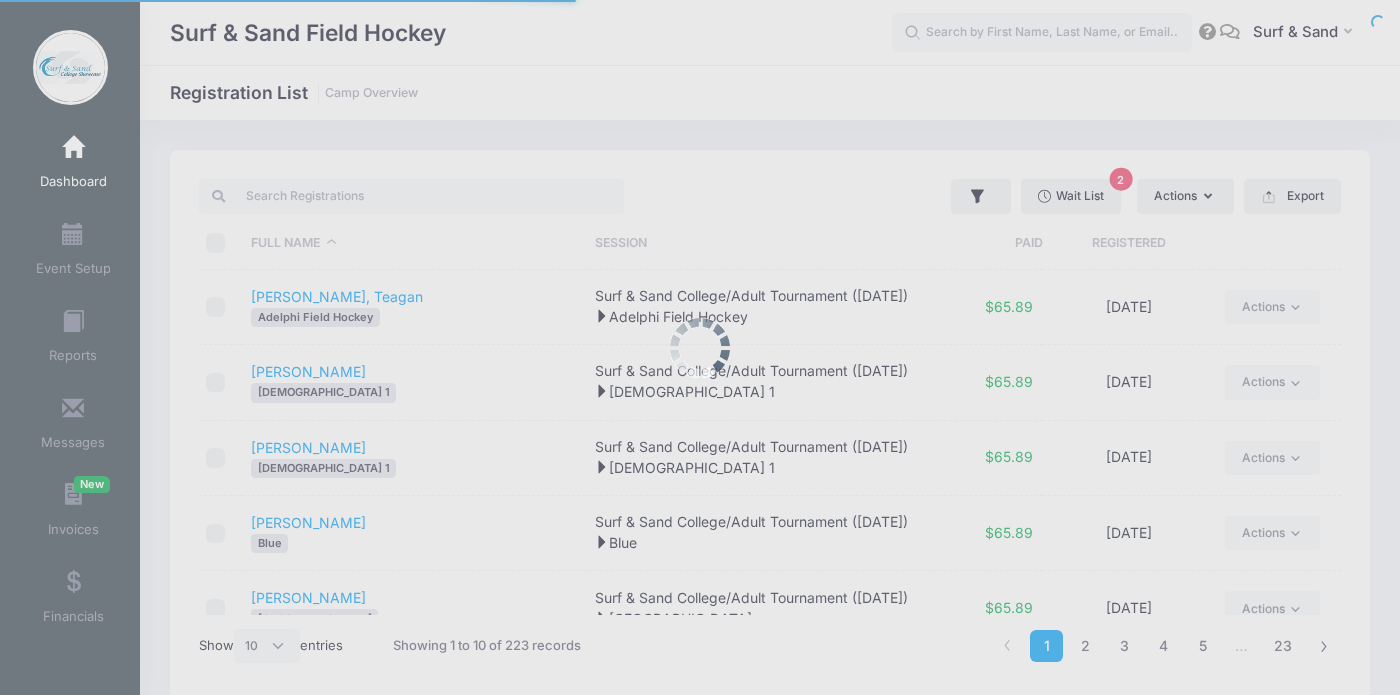 select on "10" 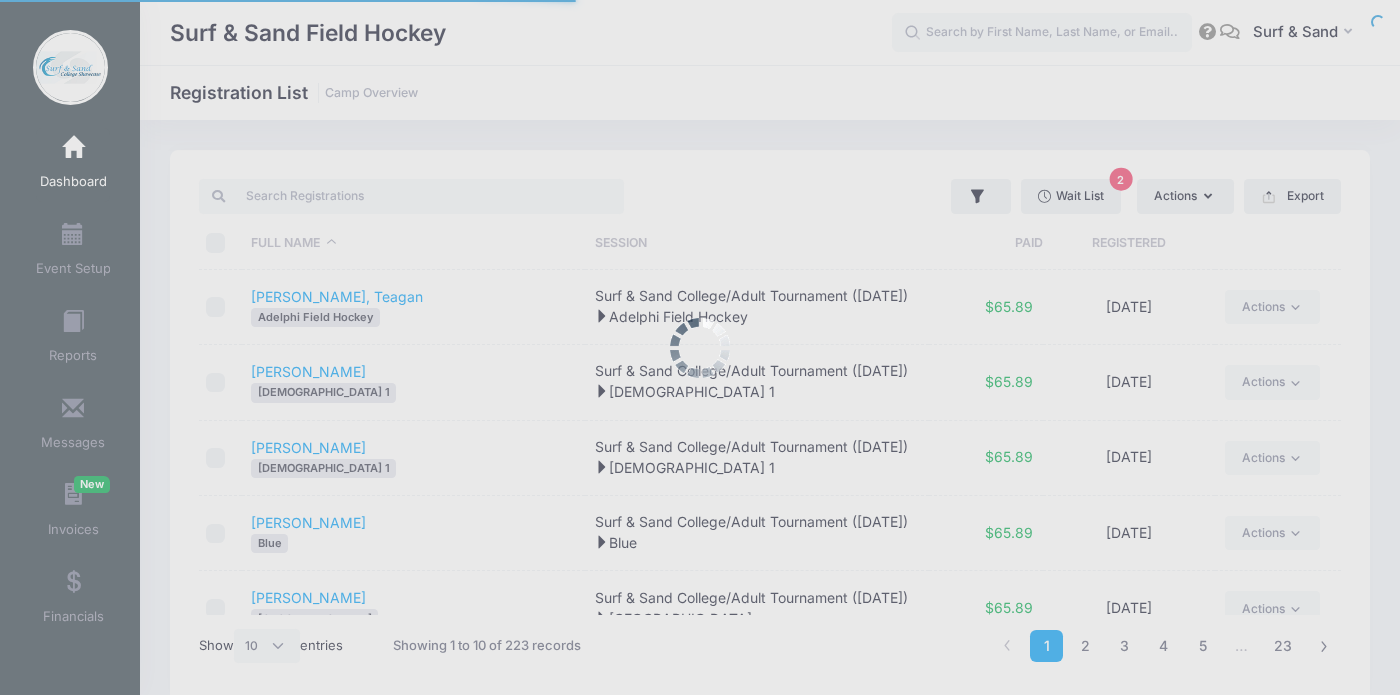 scroll, scrollTop: 0, scrollLeft: 0, axis: both 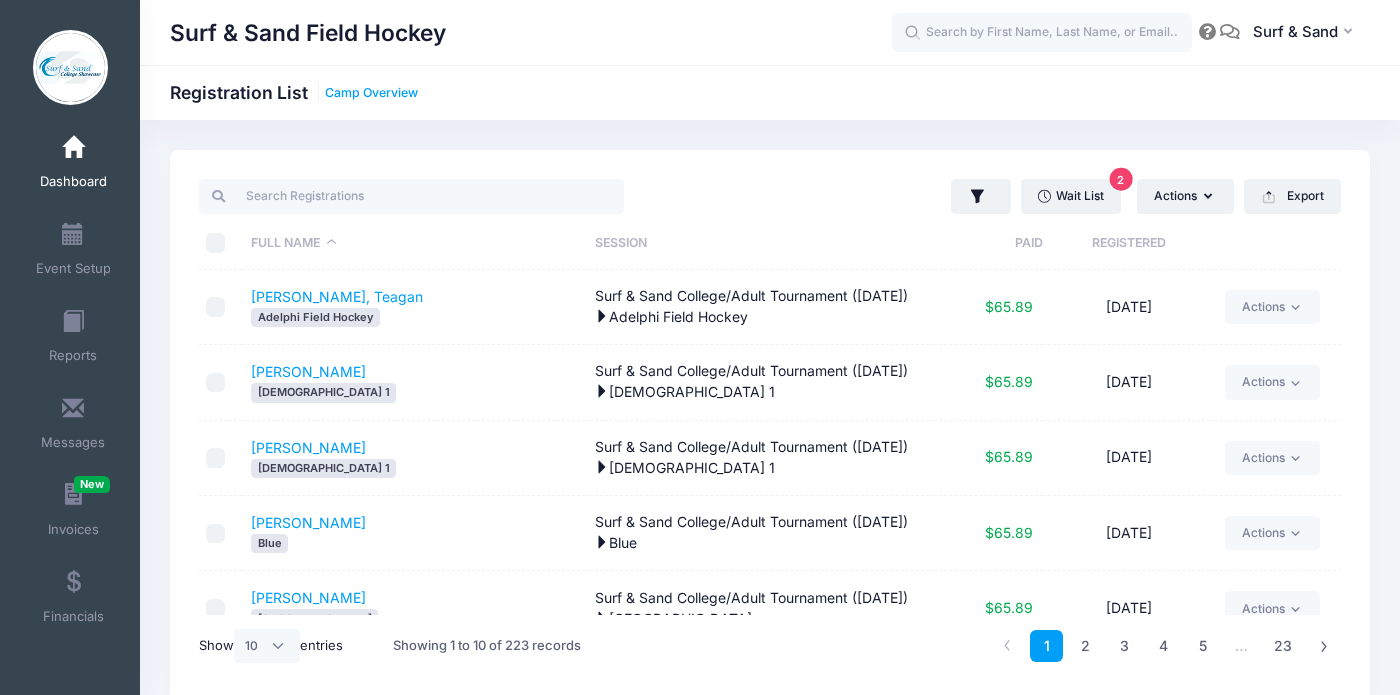 click on "Camp Overview" at bounding box center [371, 93] 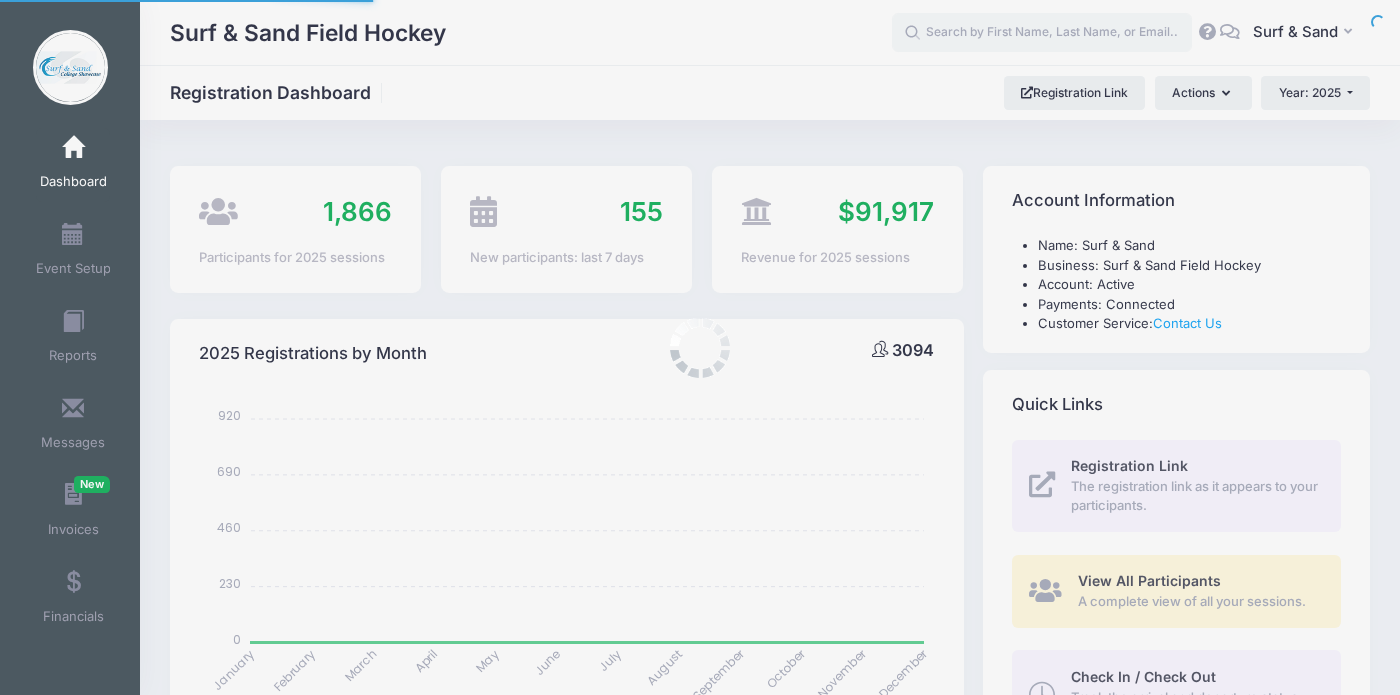select 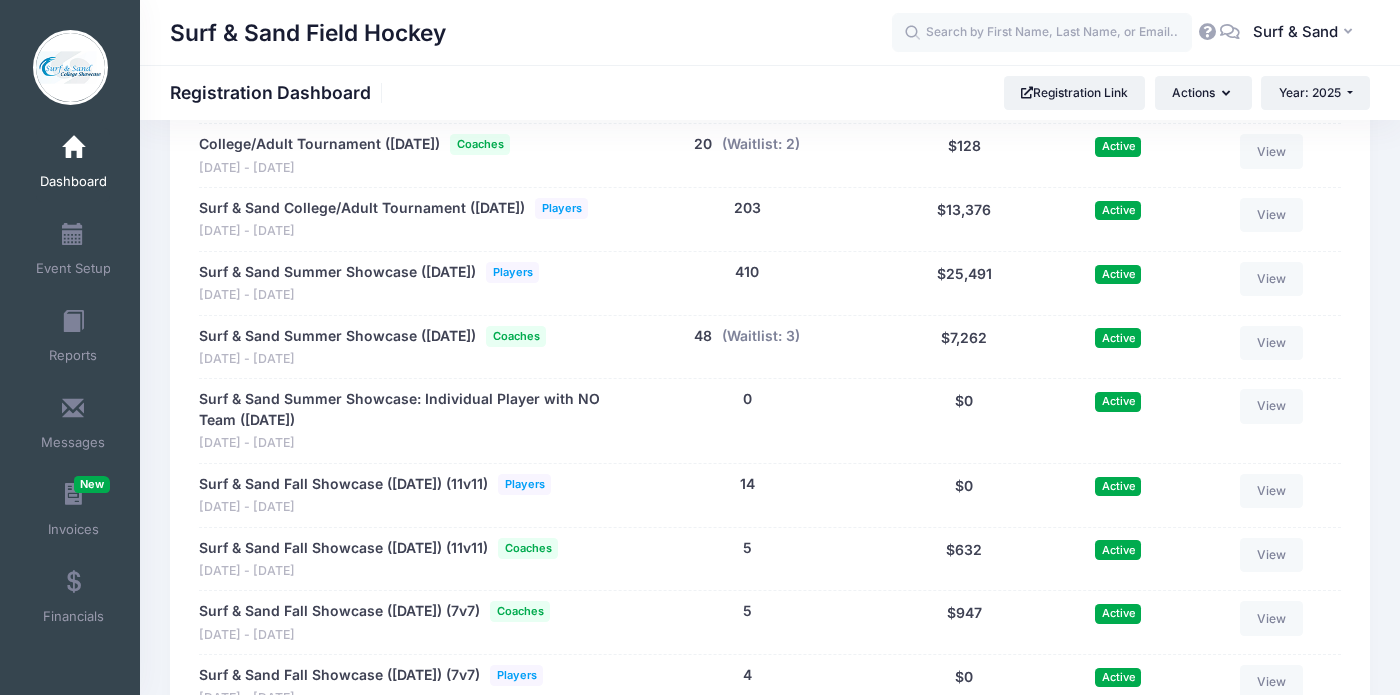 scroll, scrollTop: 3587, scrollLeft: 0, axis: vertical 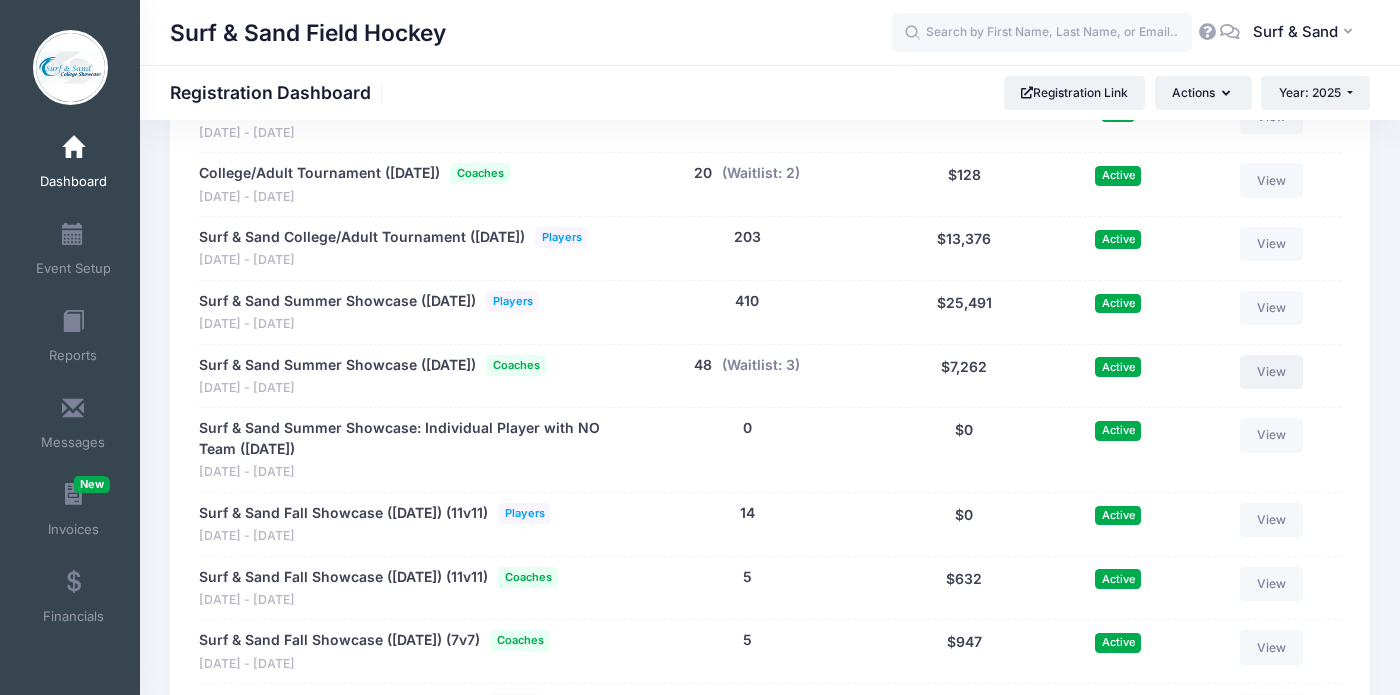 click on "View" at bounding box center [1272, 372] 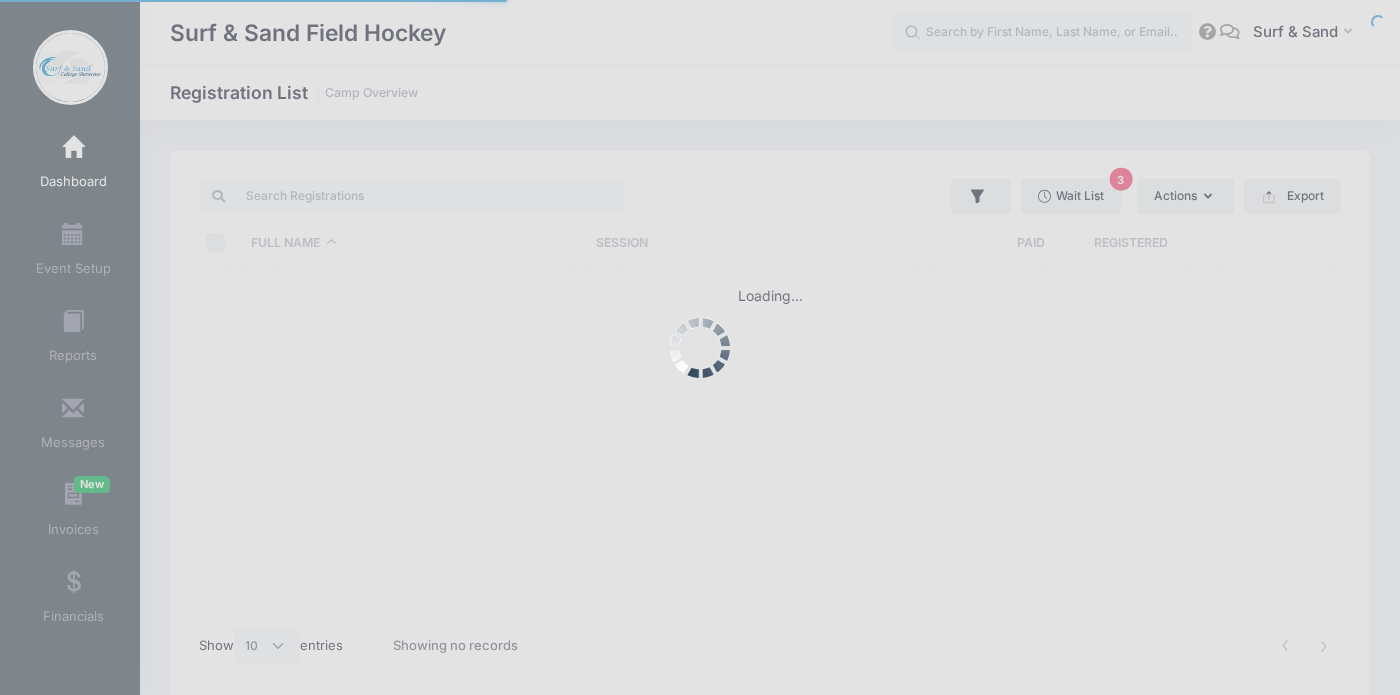 select on "10" 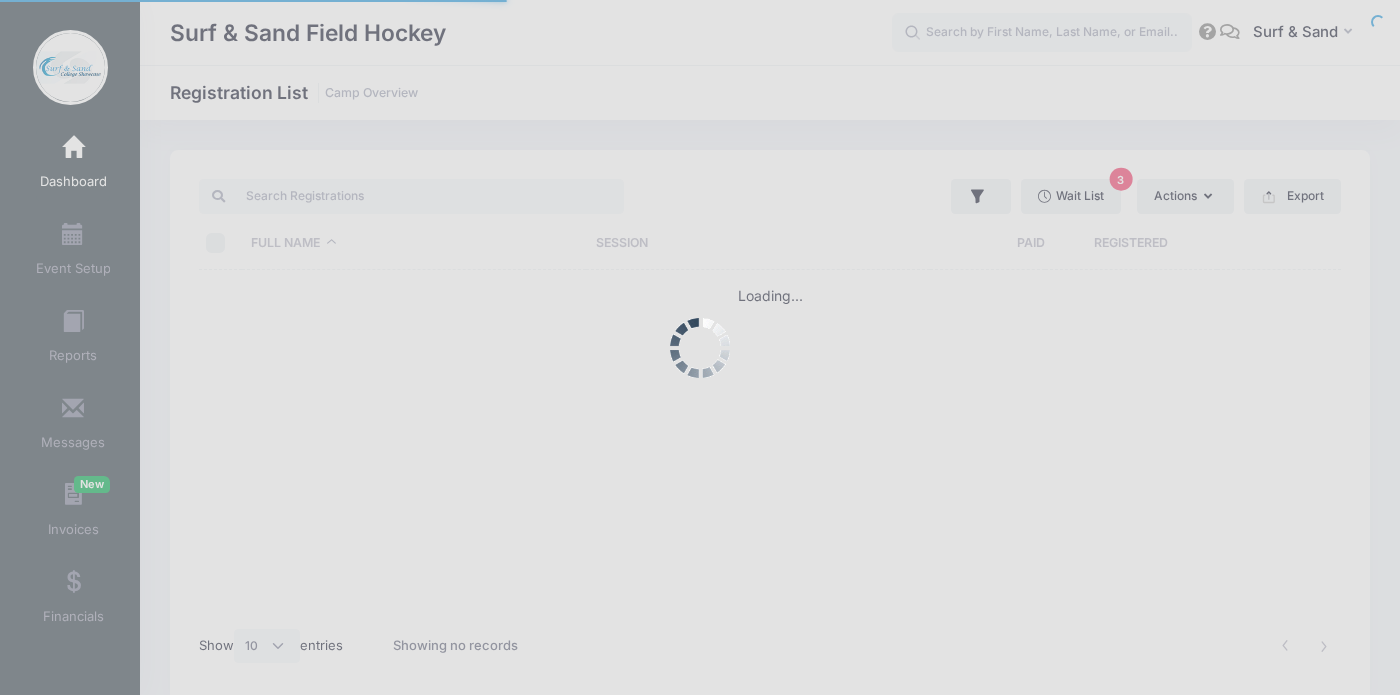 scroll, scrollTop: 0, scrollLeft: 0, axis: both 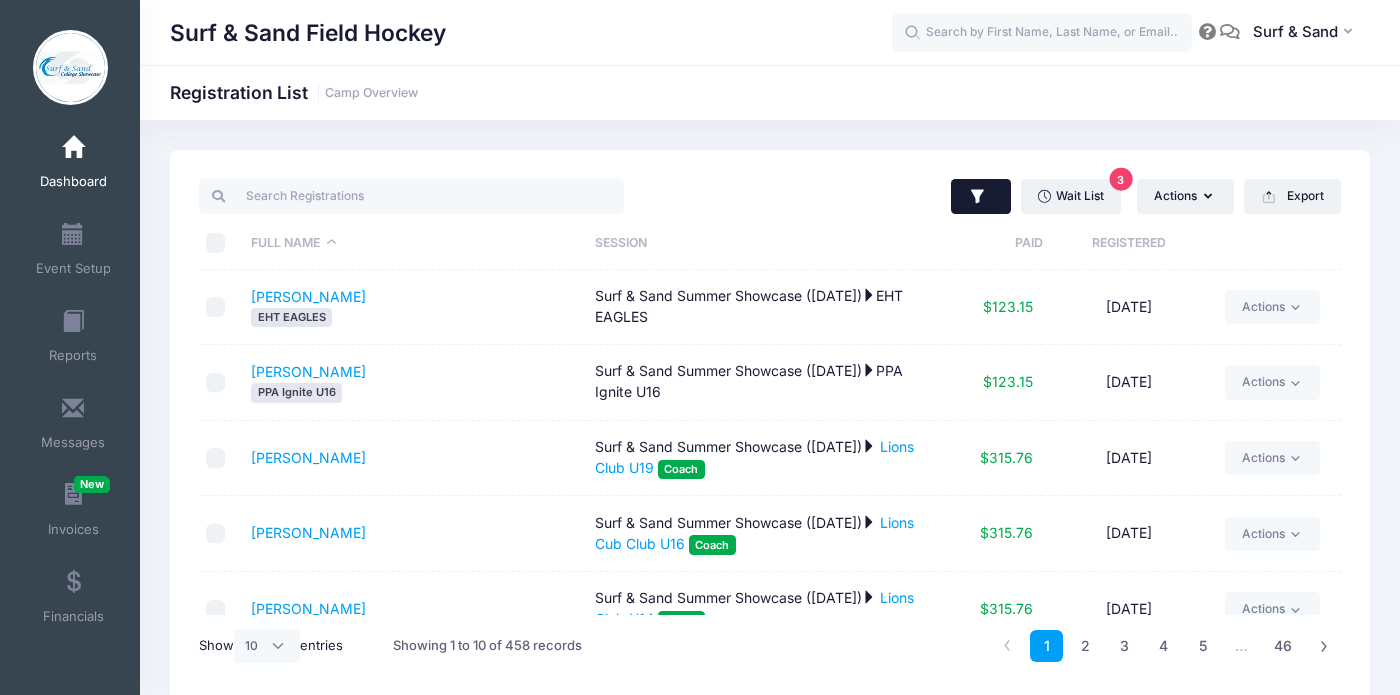 click at bounding box center (981, 197) 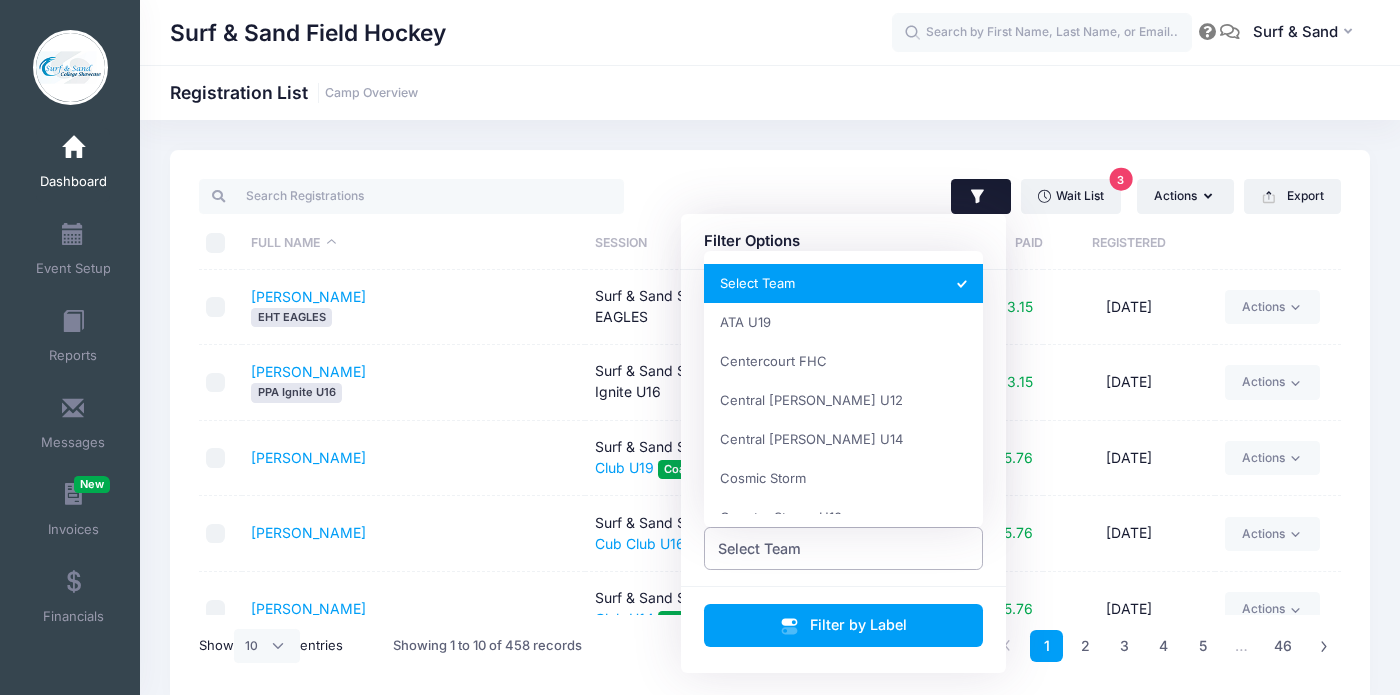click on "Select Team" at bounding box center (844, 548) 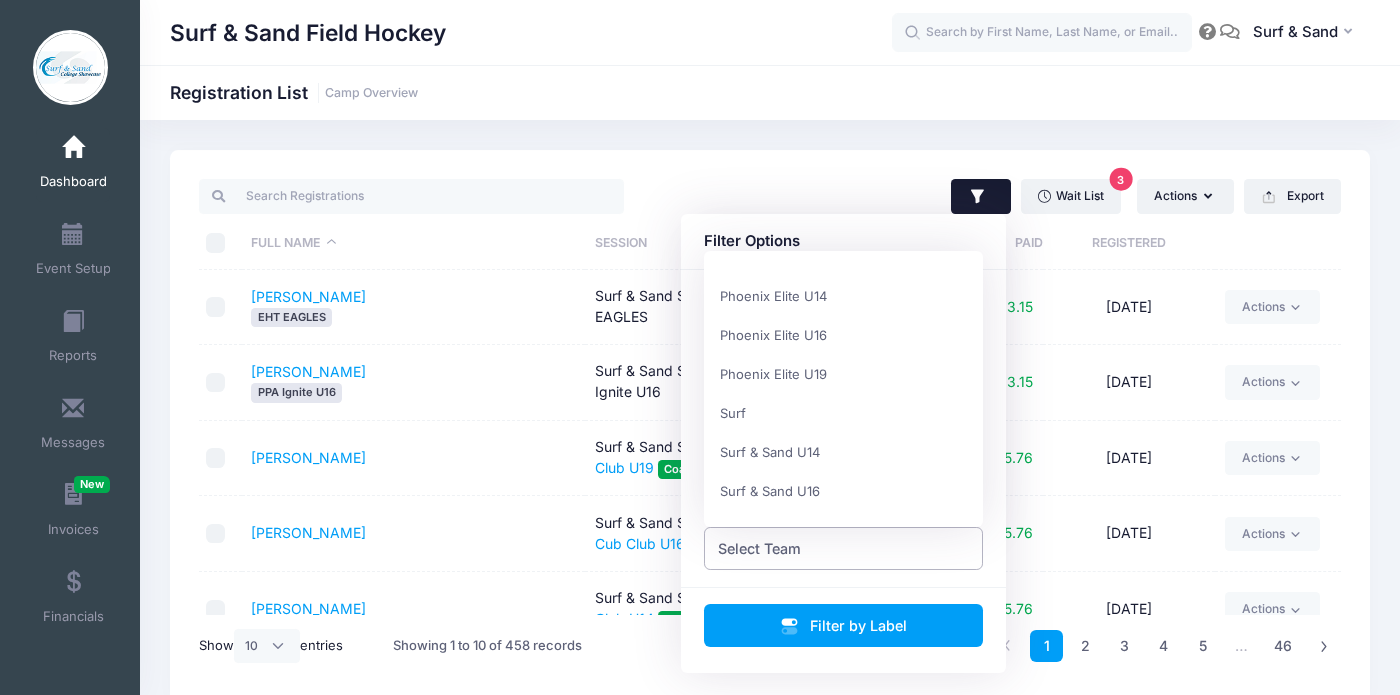 scroll, scrollTop: 1509, scrollLeft: 0, axis: vertical 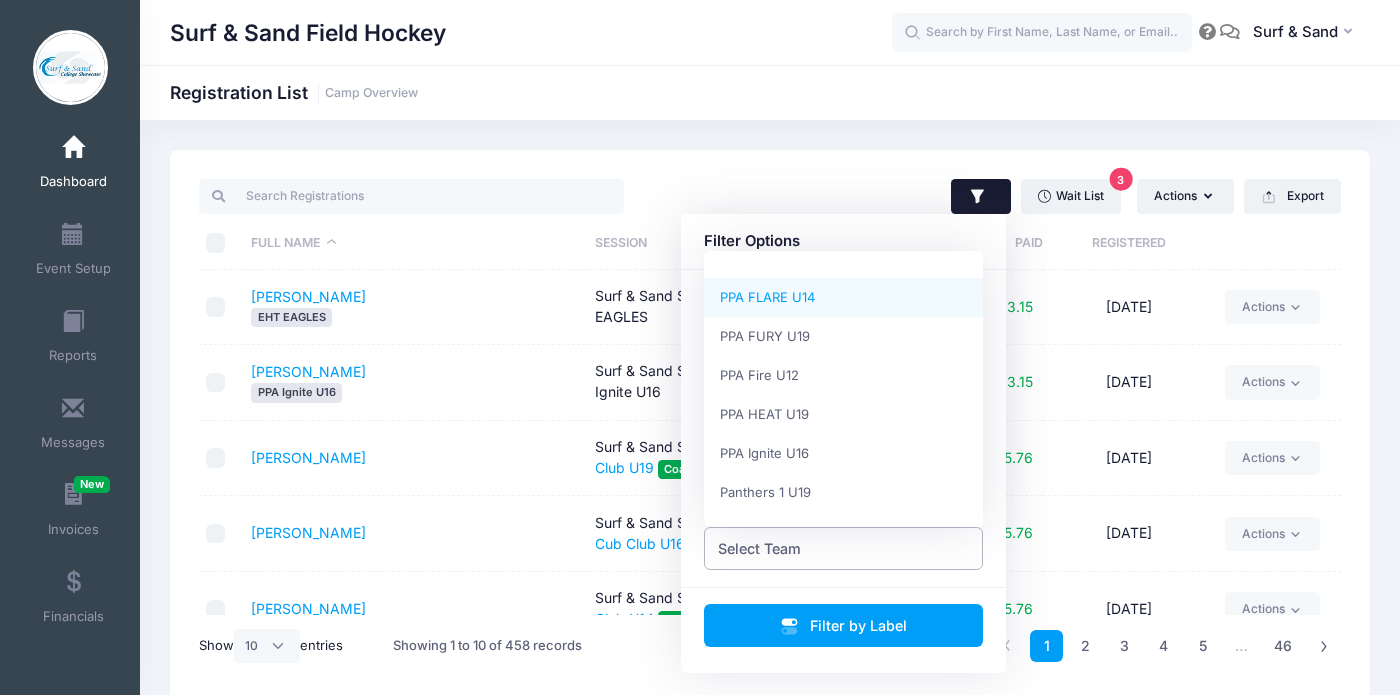 select on "PPA FLARE U14" 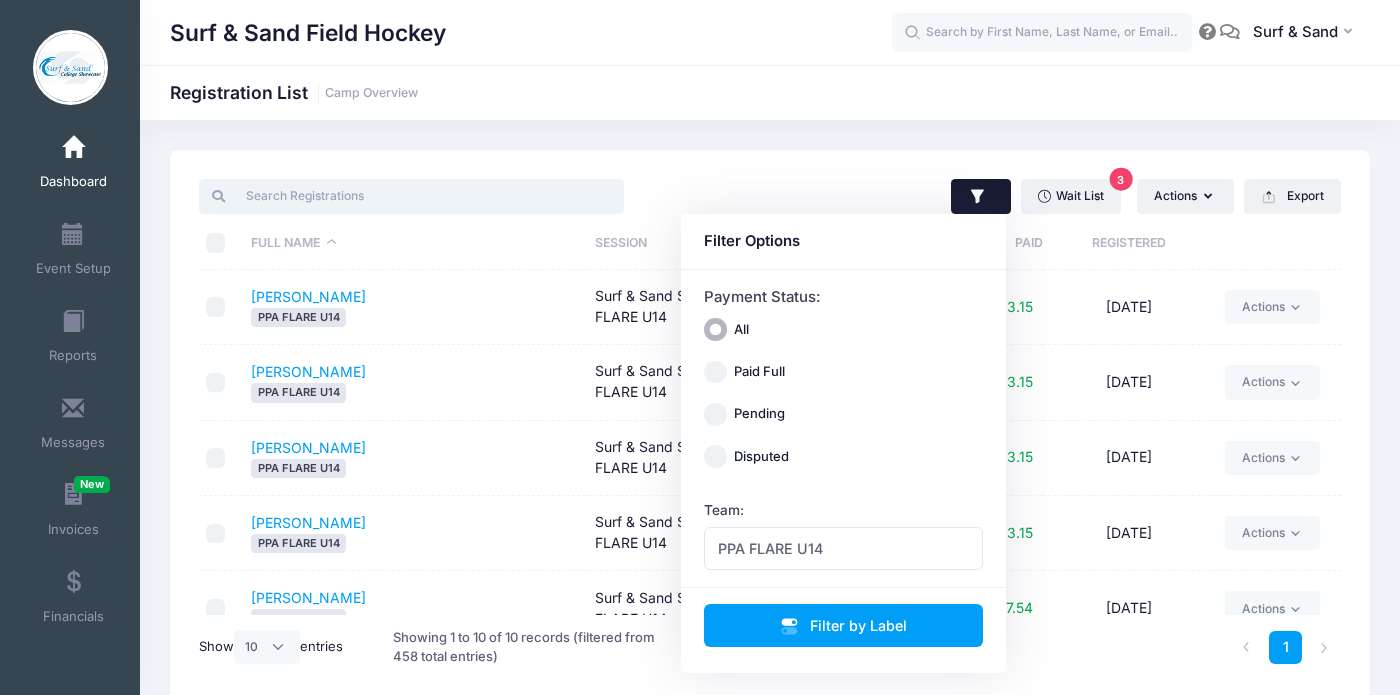 click at bounding box center [411, 196] 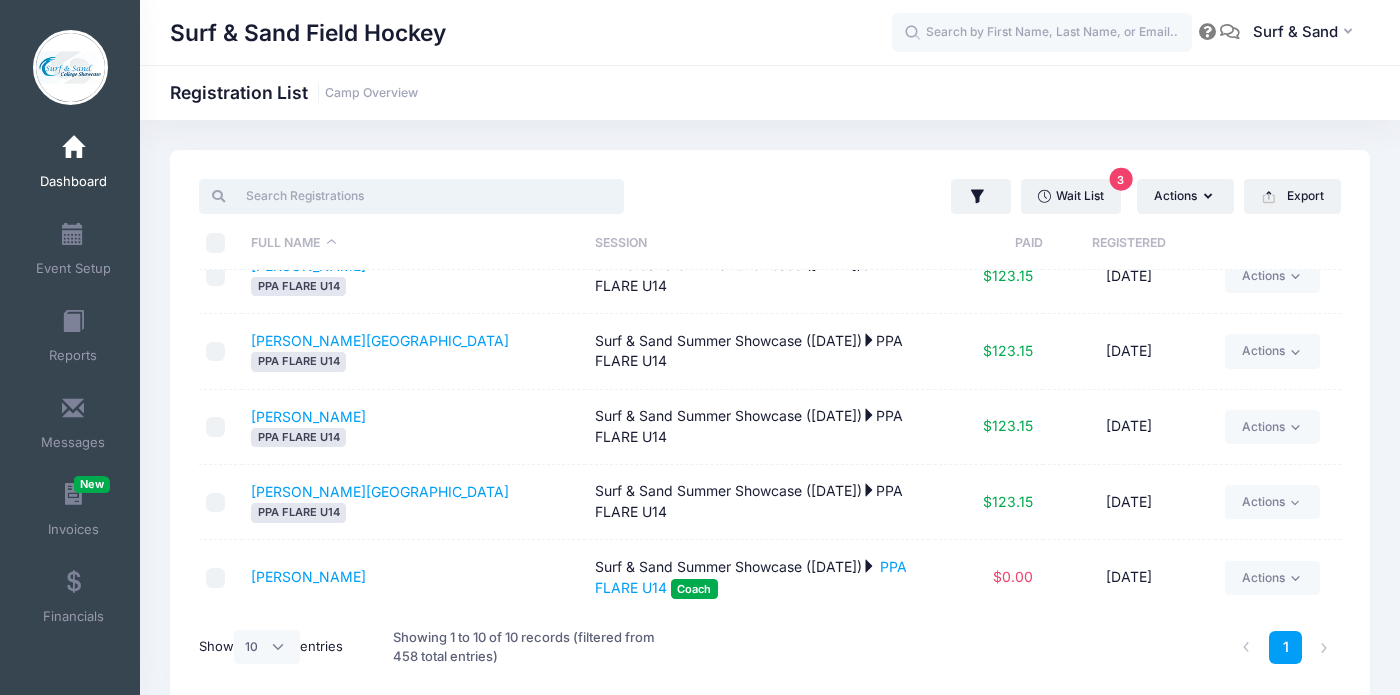 scroll, scrollTop: 0, scrollLeft: 0, axis: both 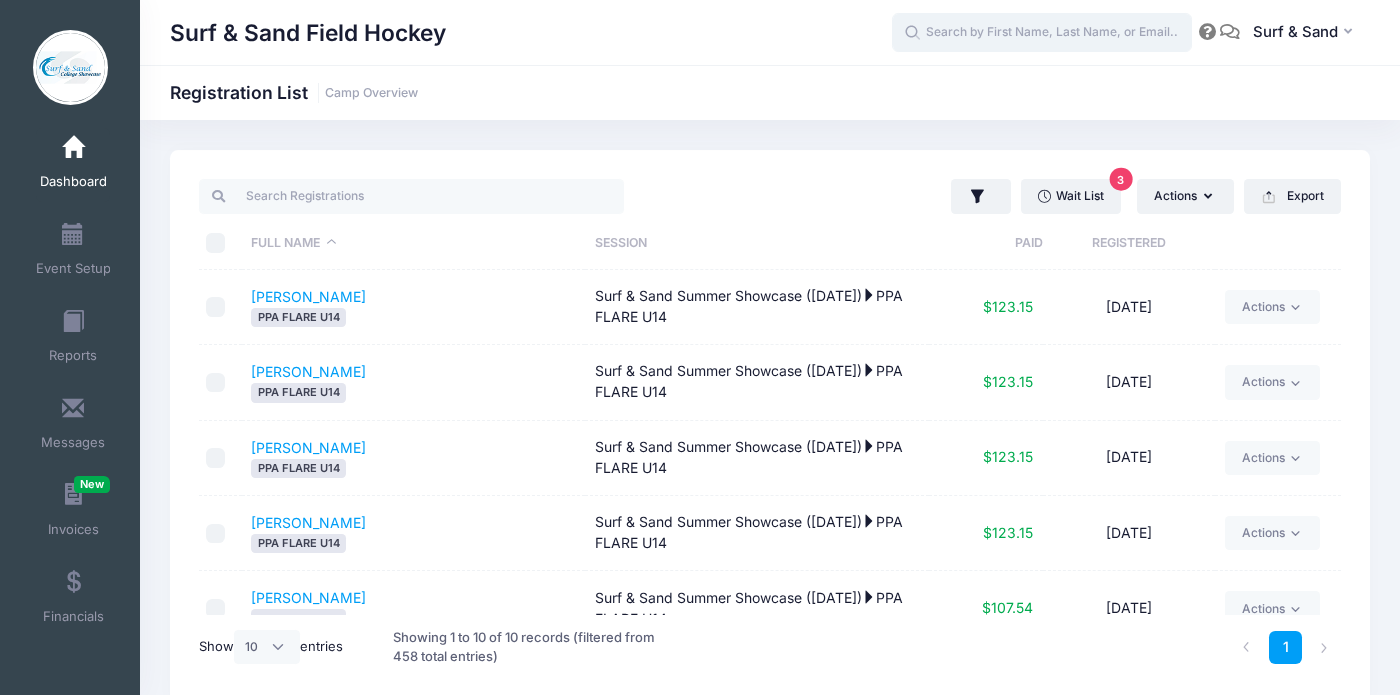 click at bounding box center (1042, 33) 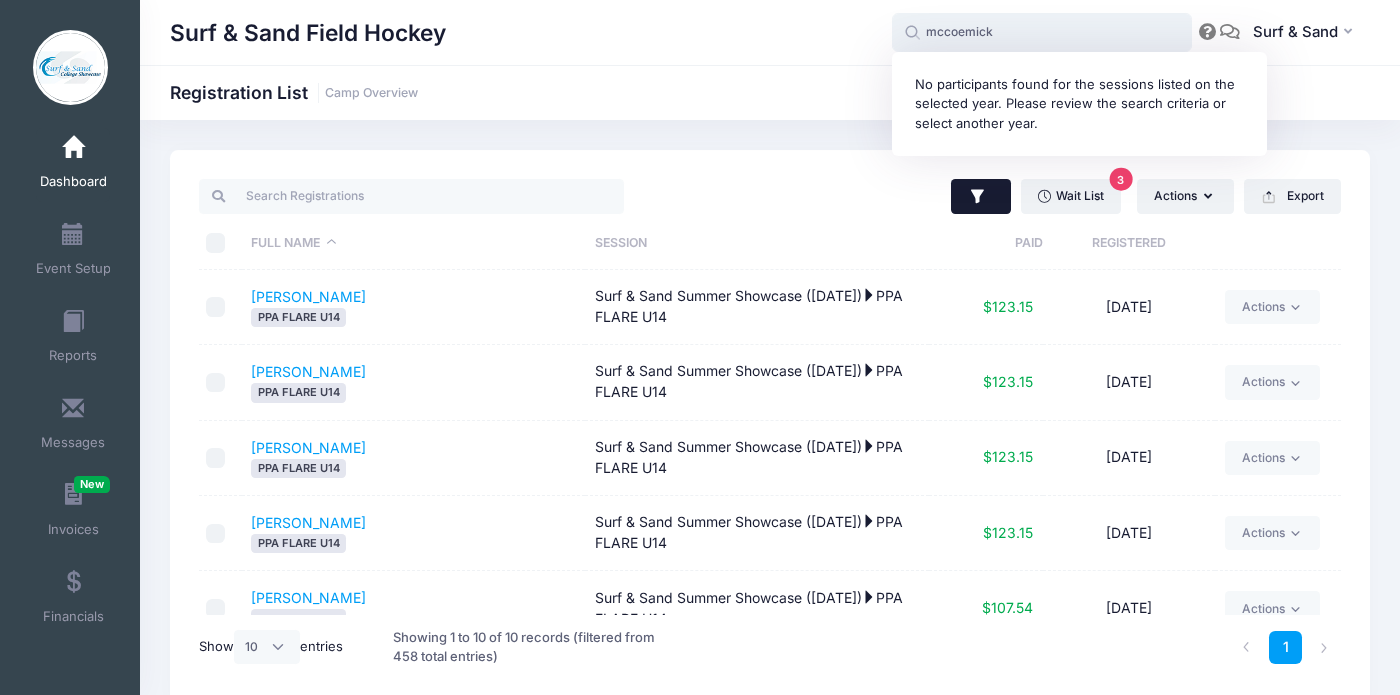 type on "mccoemick" 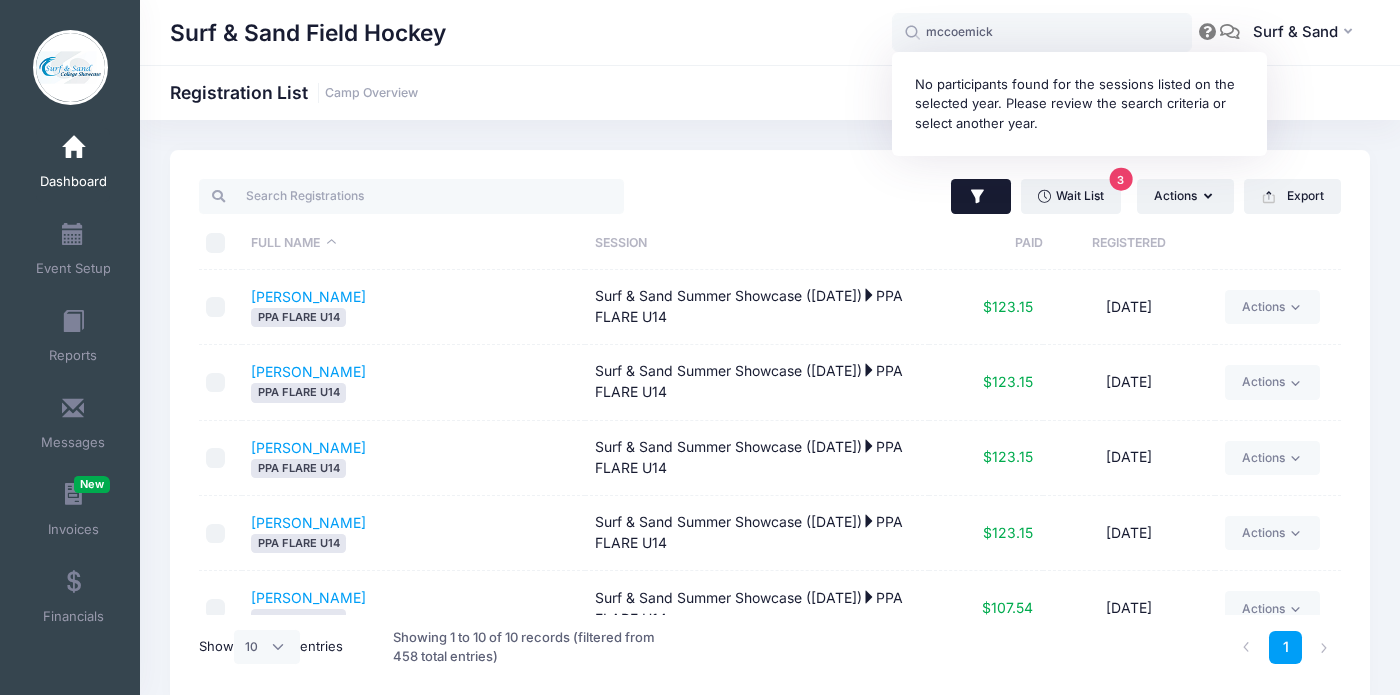 click 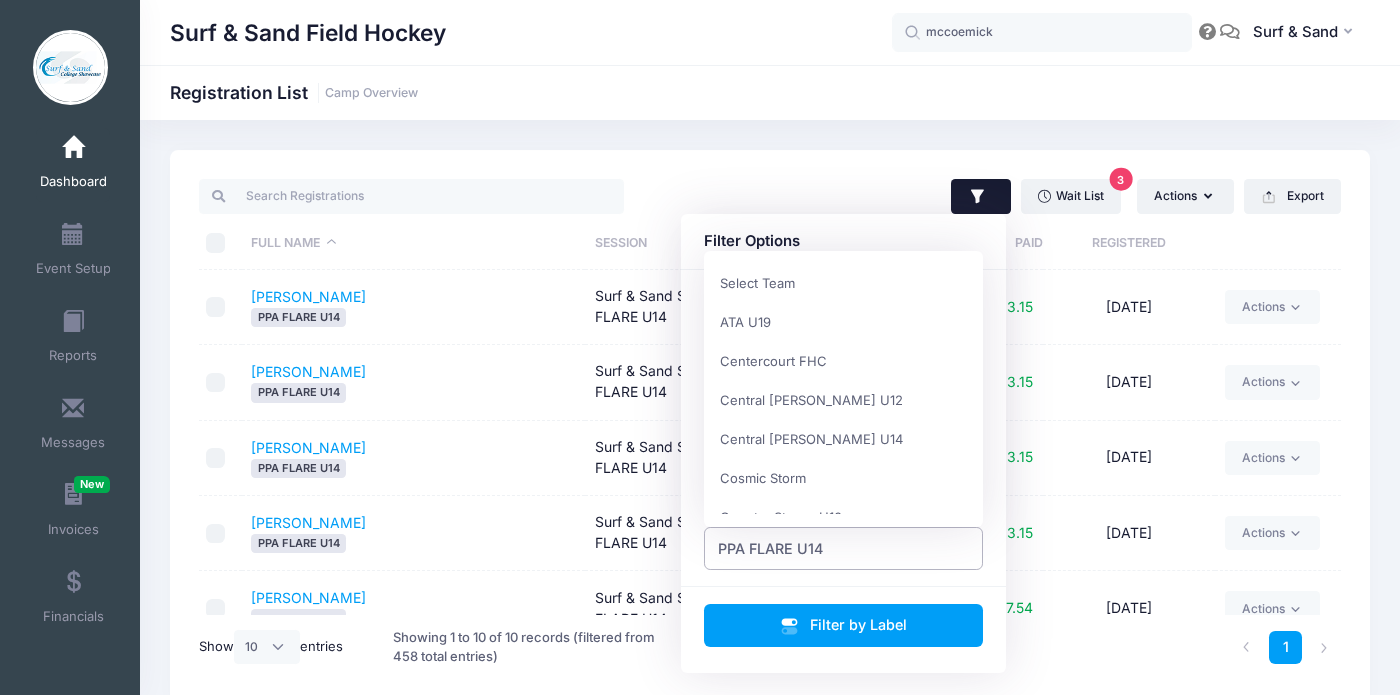 click on "PPA FLARE U14" at bounding box center [844, 548] 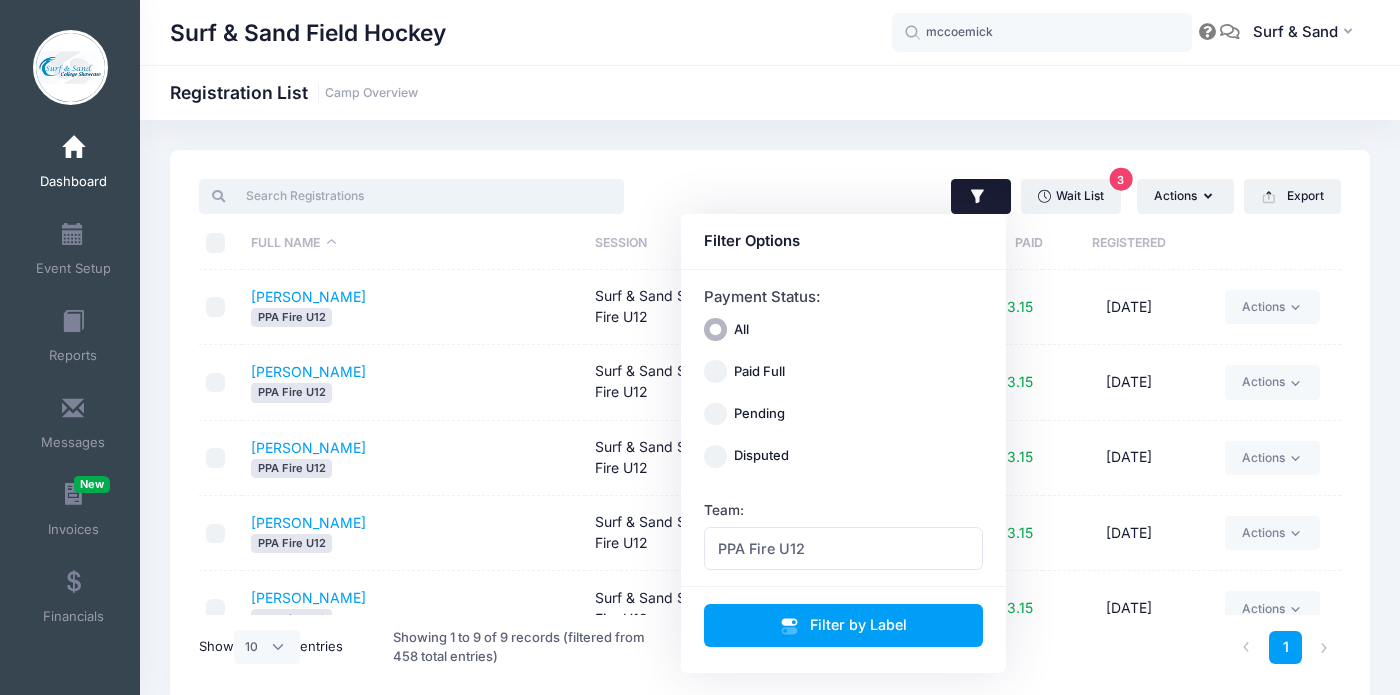click at bounding box center (411, 196) 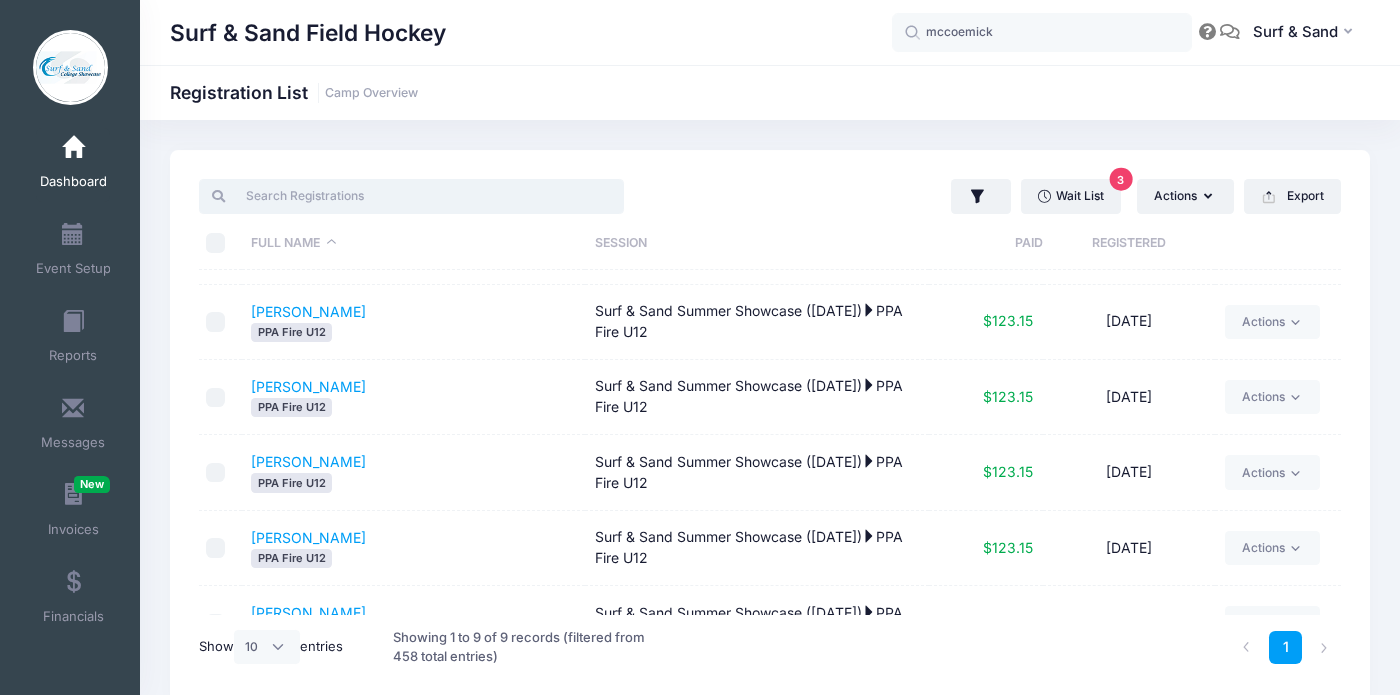 scroll, scrollTop: 0, scrollLeft: 0, axis: both 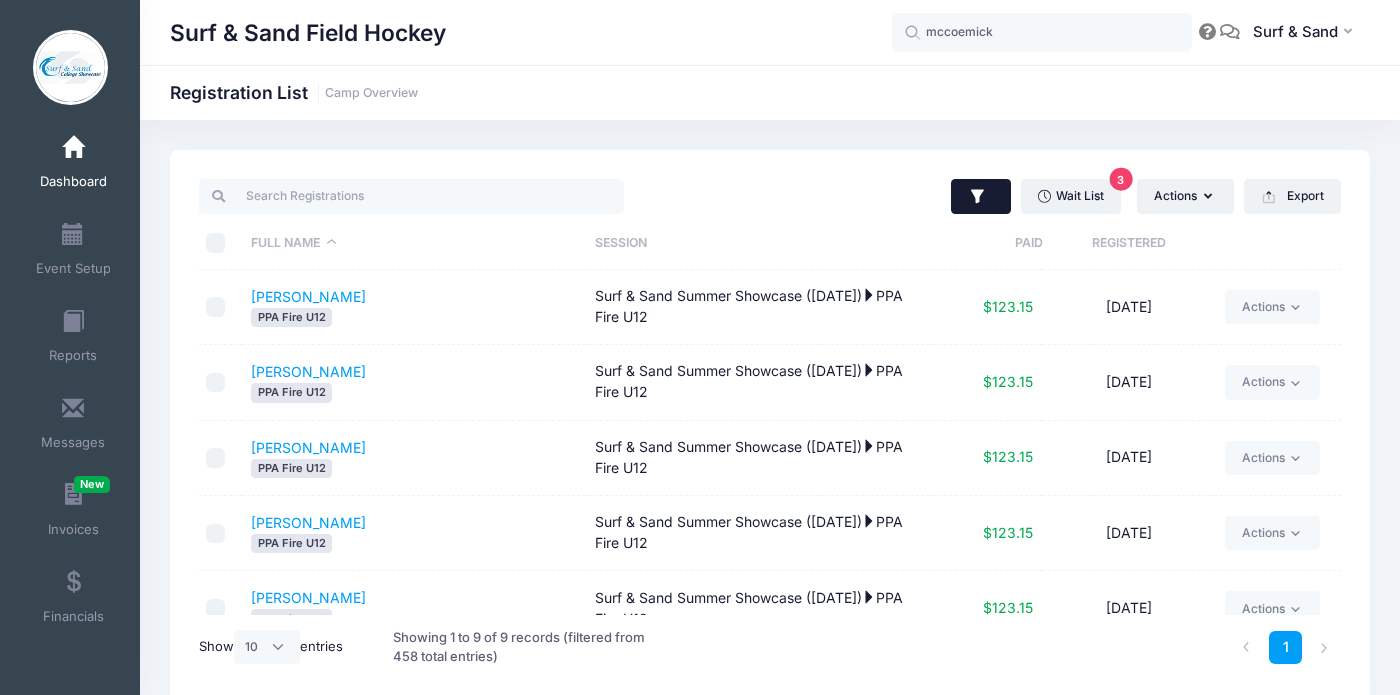 click at bounding box center [981, 197] 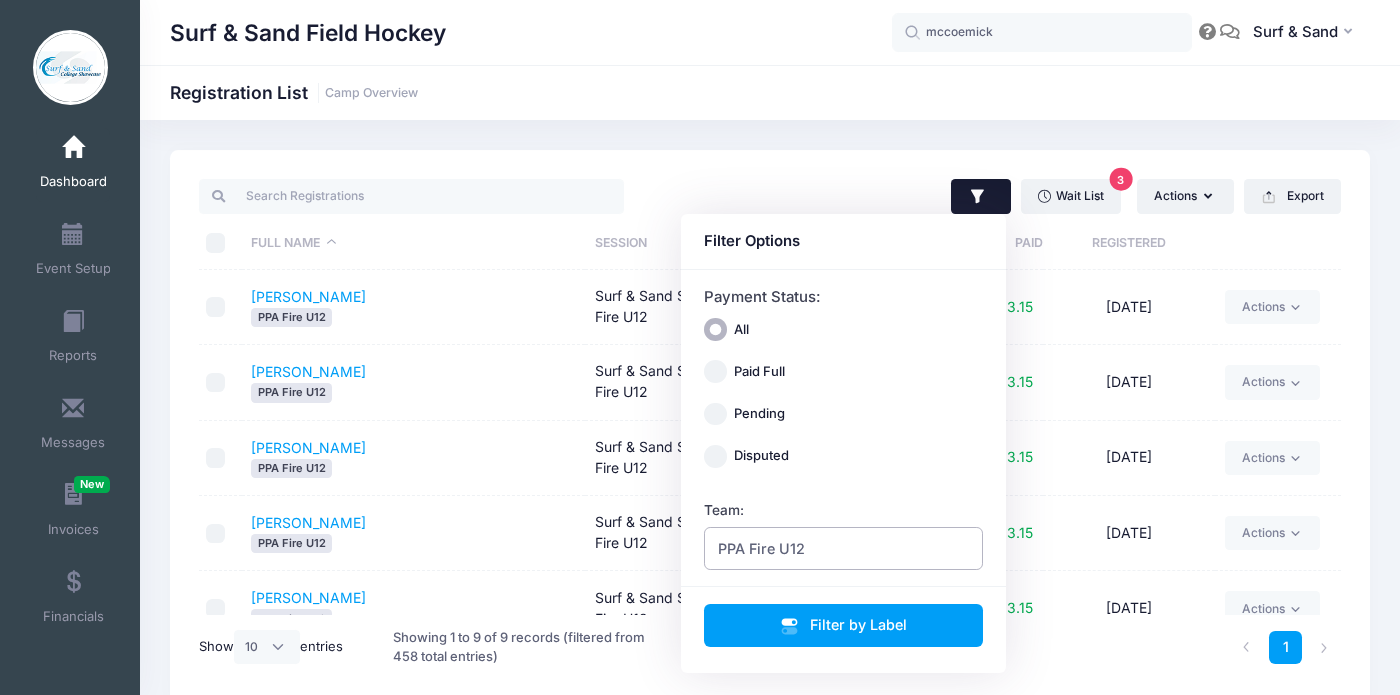 click on "PPA Fire U12" at bounding box center [844, 548] 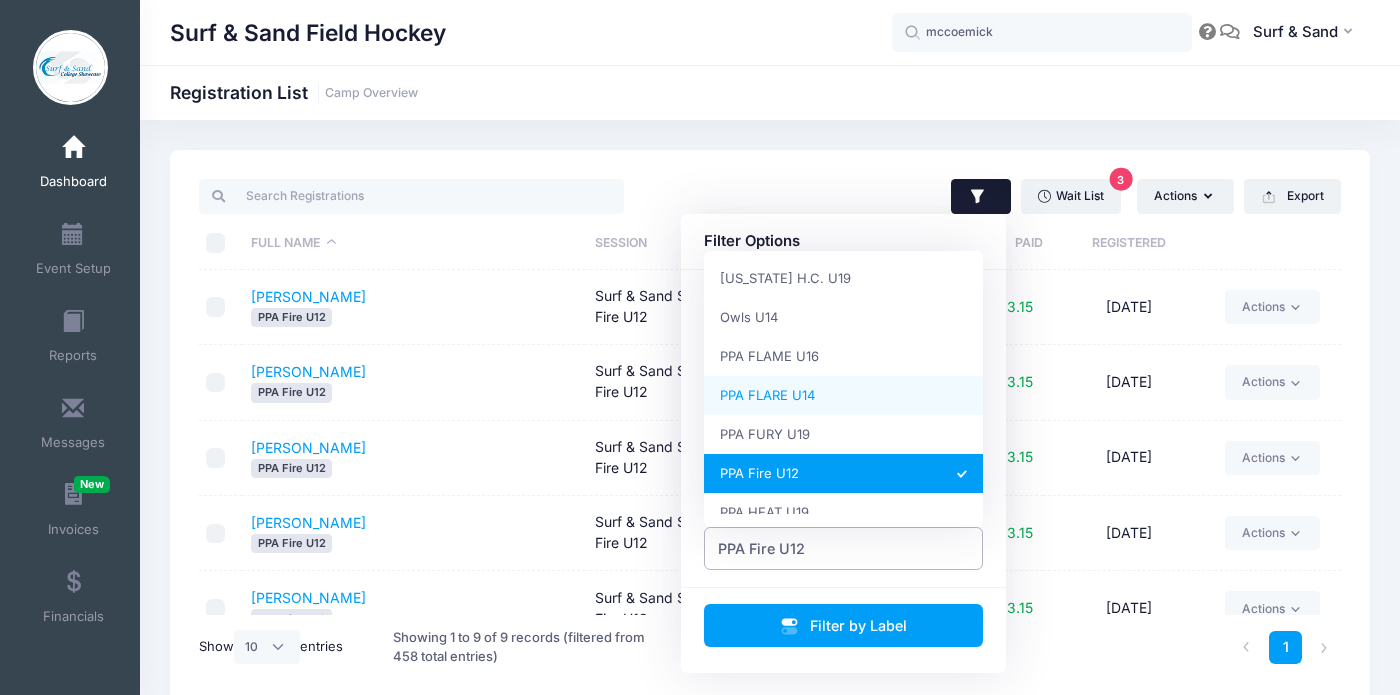 scroll, scrollTop: 1002, scrollLeft: 0, axis: vertical 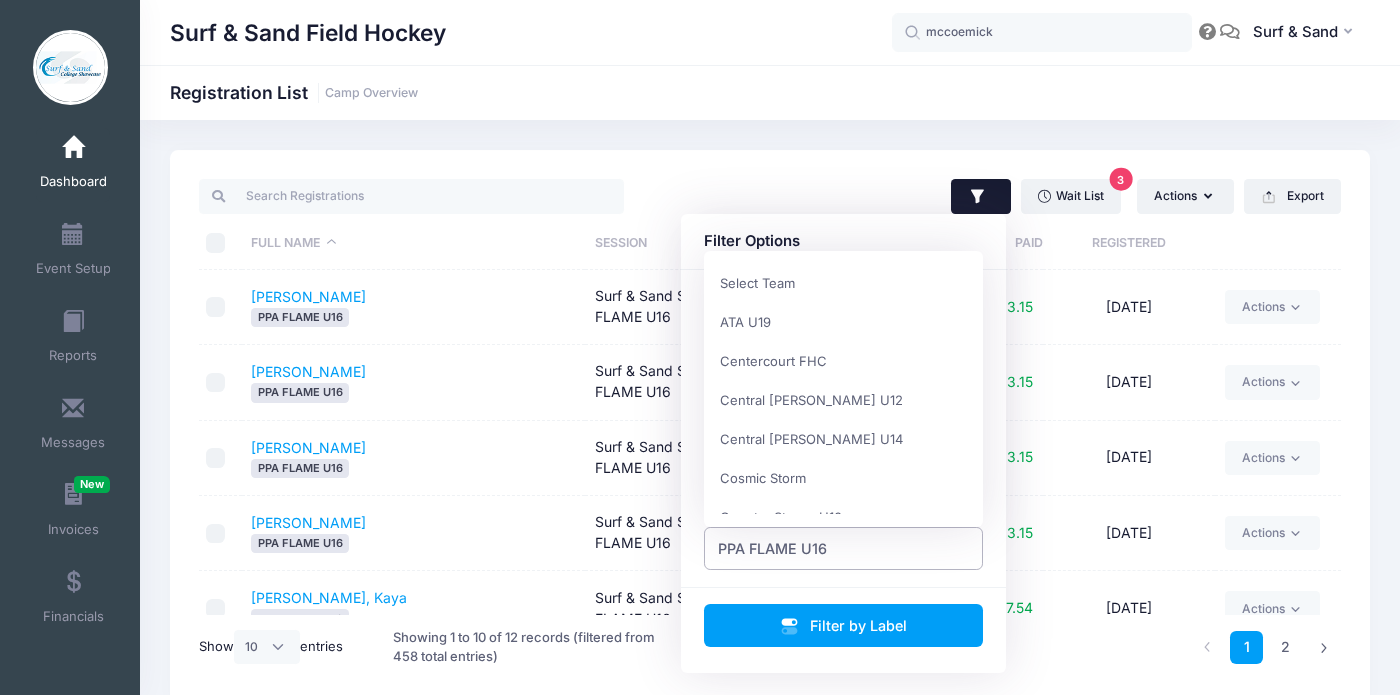 click on "PPA FLAME U16" at bounding box center (772, 548) 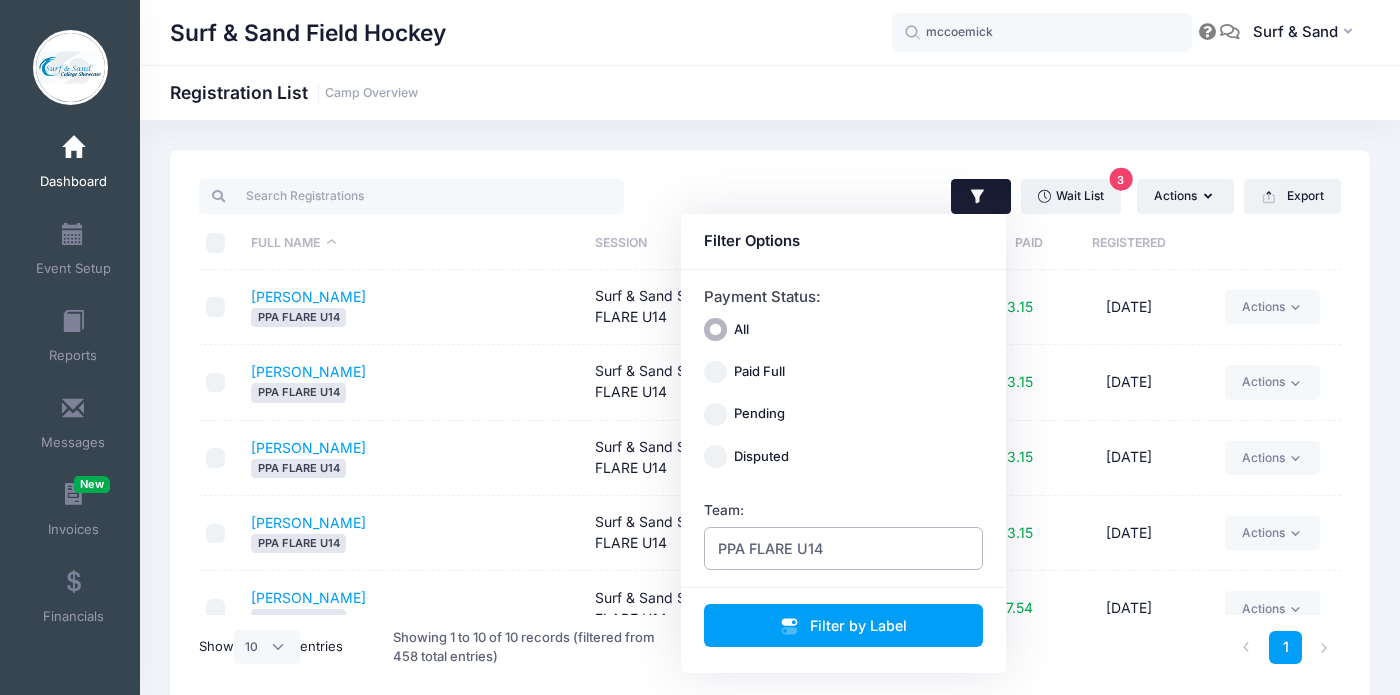 click on "PPA FLARE U14" at bounding box center (844, 548) 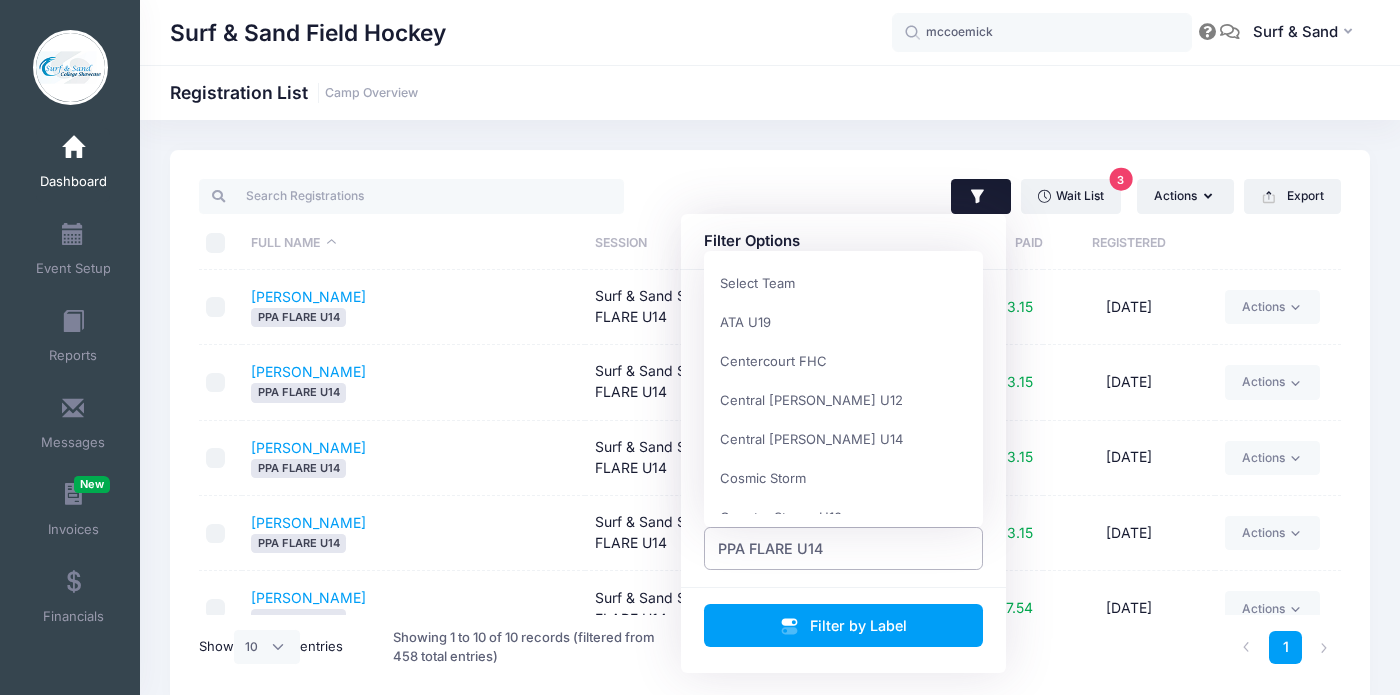 scroll, scrollTop: 1092, scrollLeft: 0, axis: vertical 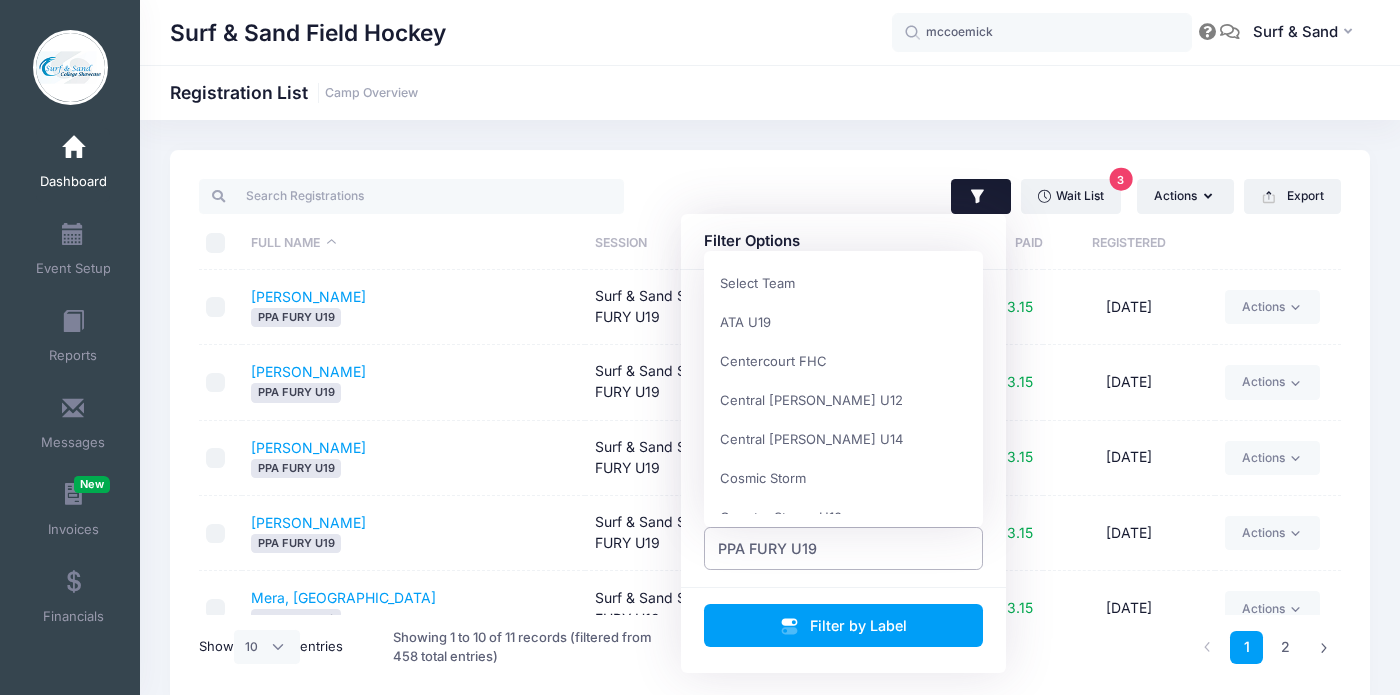 click on "PPA FURY U19" at bounding box center (844, 548) 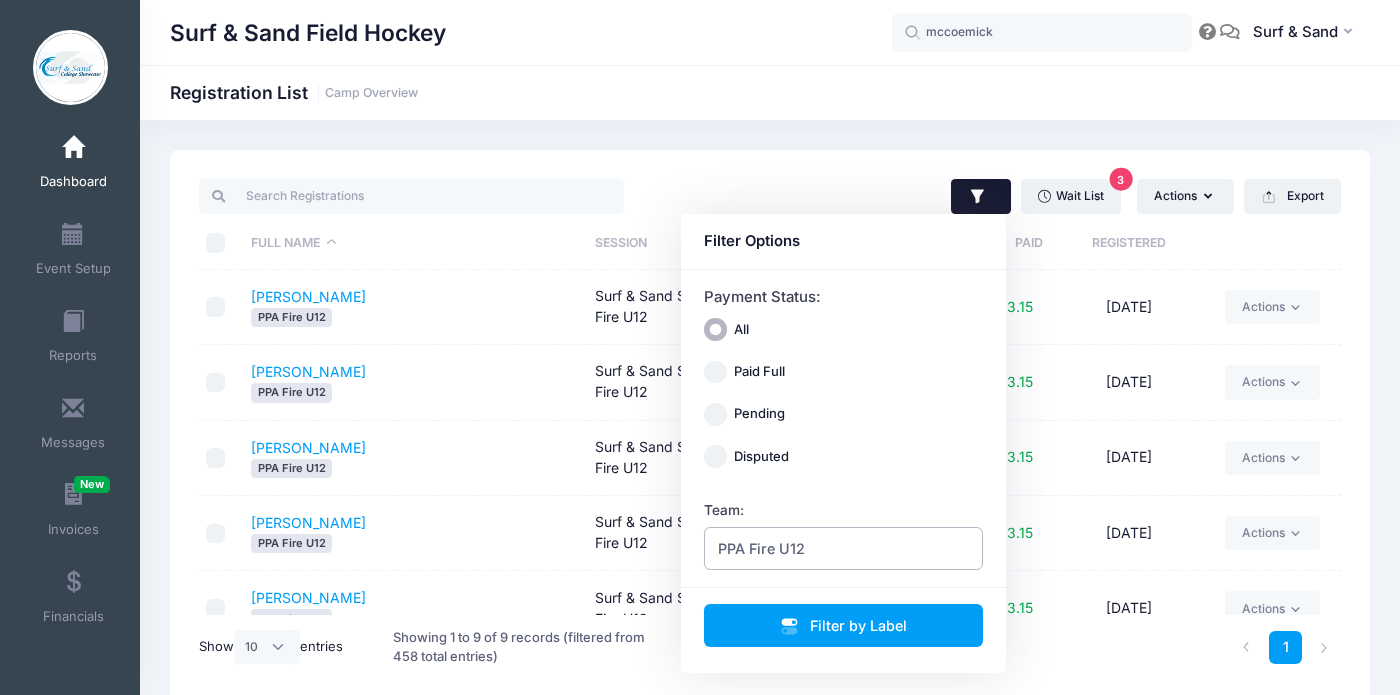 click on "PPA Fire U12" at bounding box center (844, 548) 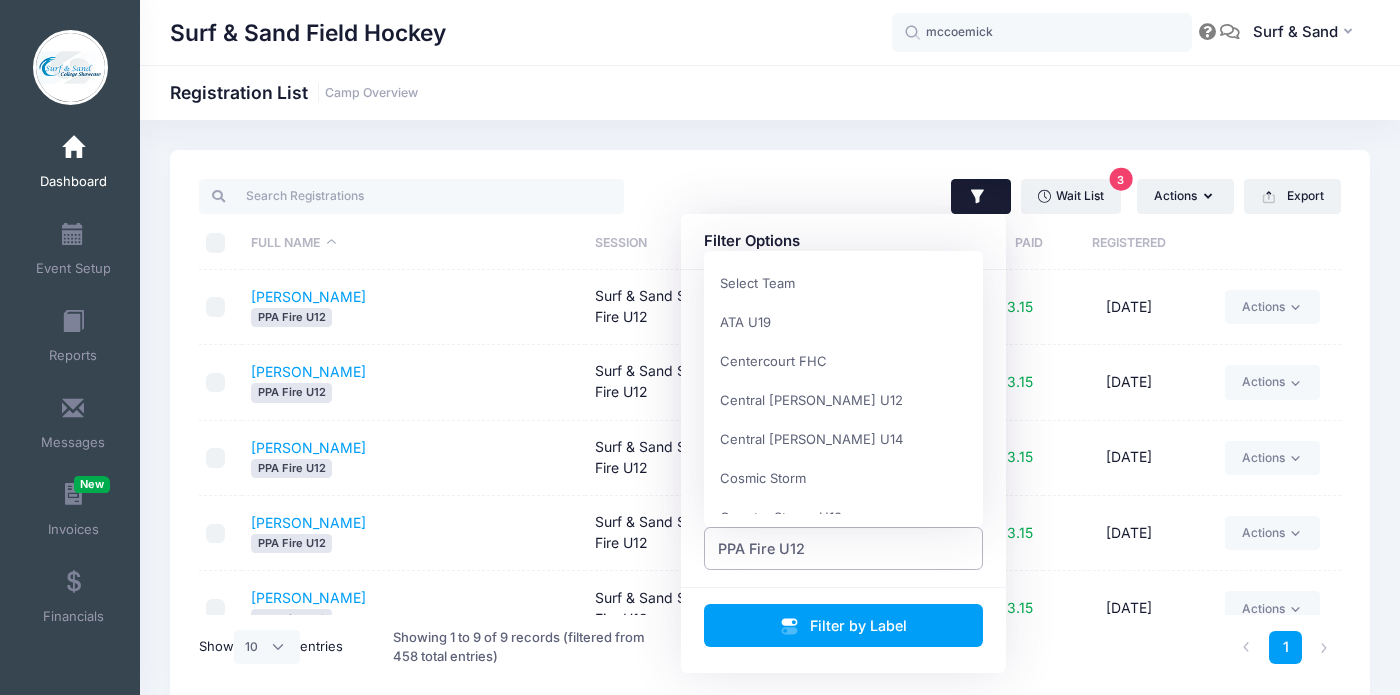 scroll, scrollTop: 1170, scrollLeft: 0, axis: vertical 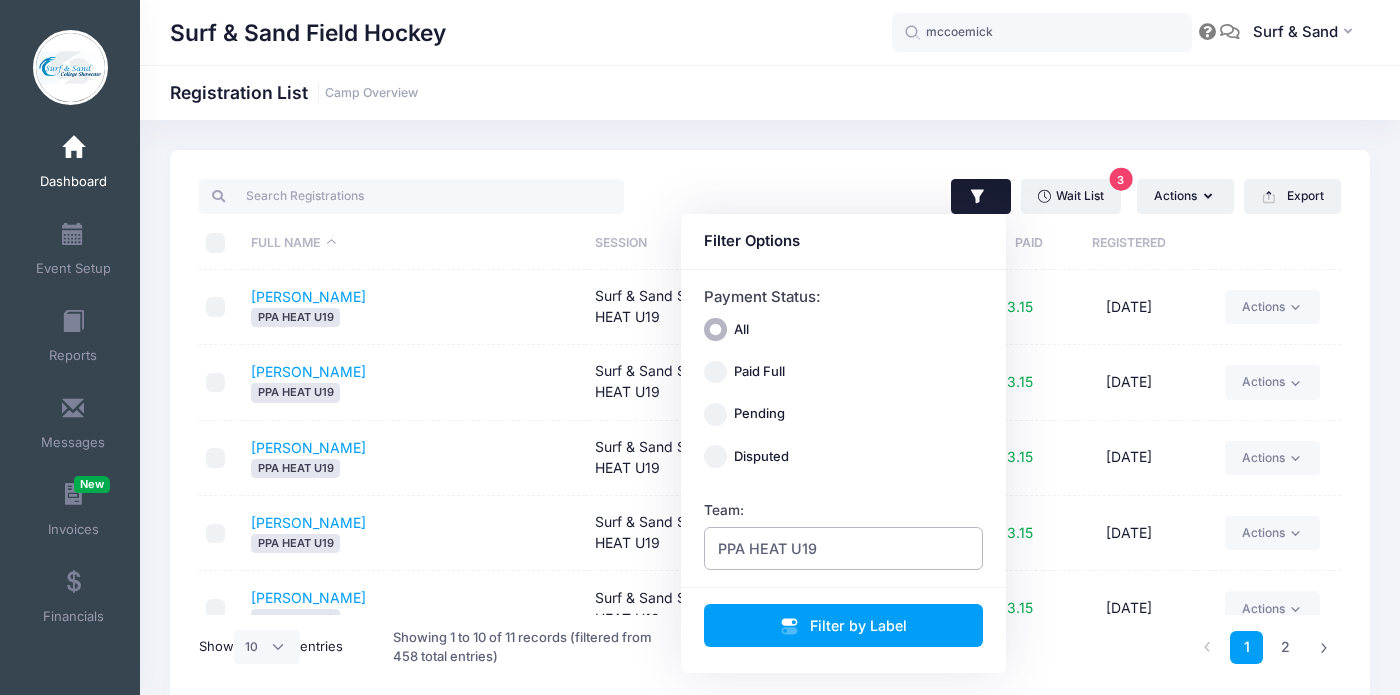 click on "PPA HEAT U19" at bounding box center (767, 548) 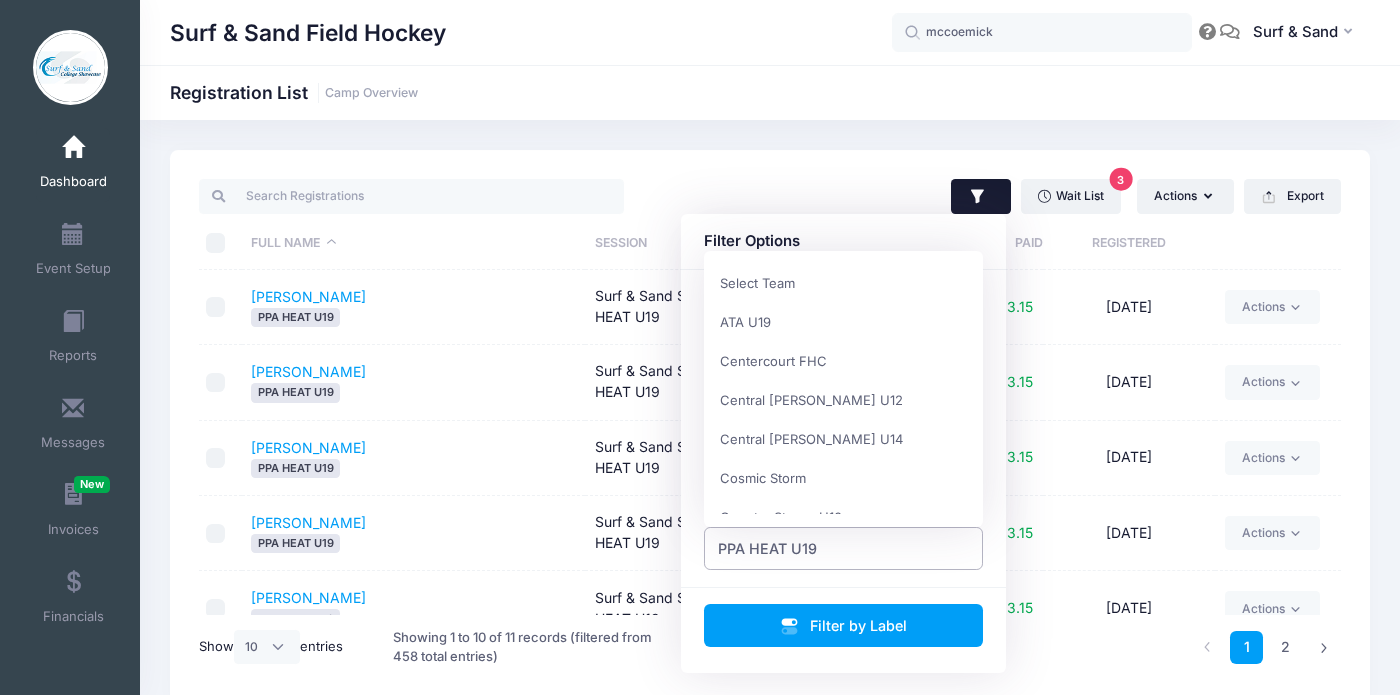 scroll, scrollTop: 1209, scrollLeft: 0, axis: vertical 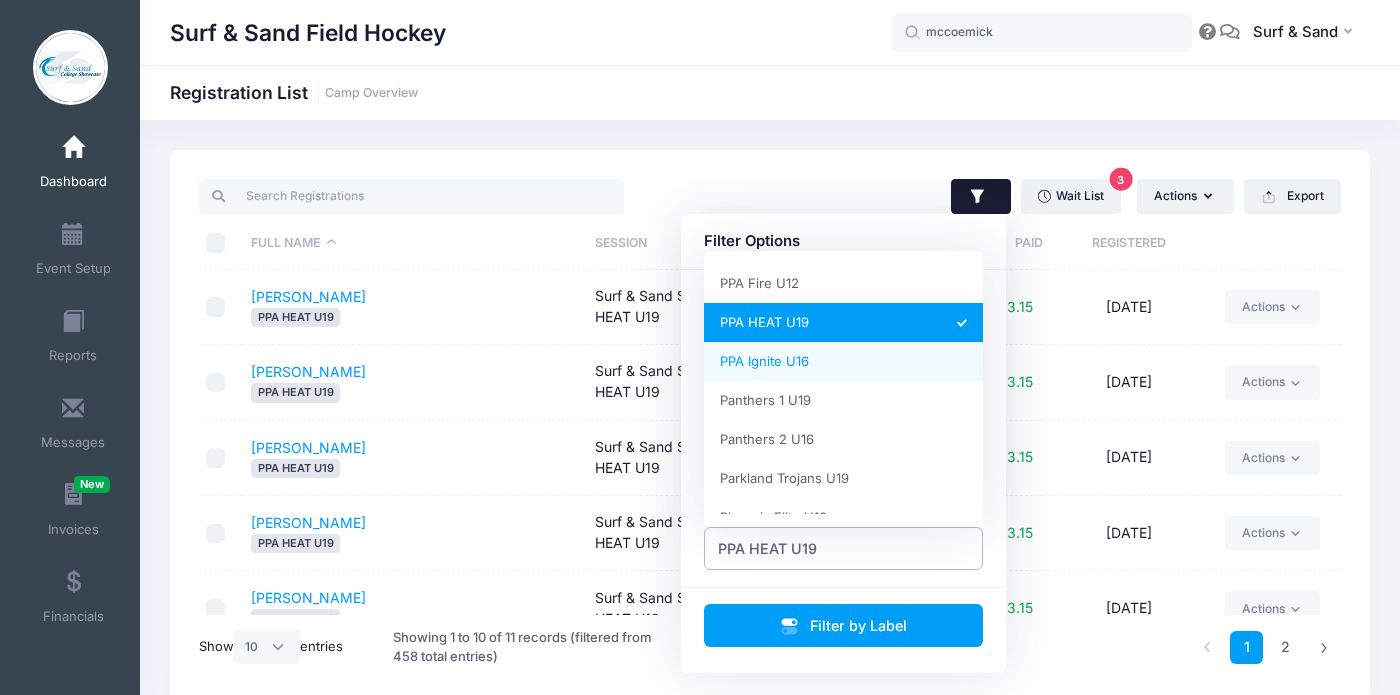 select on "PPA Ignite U16" 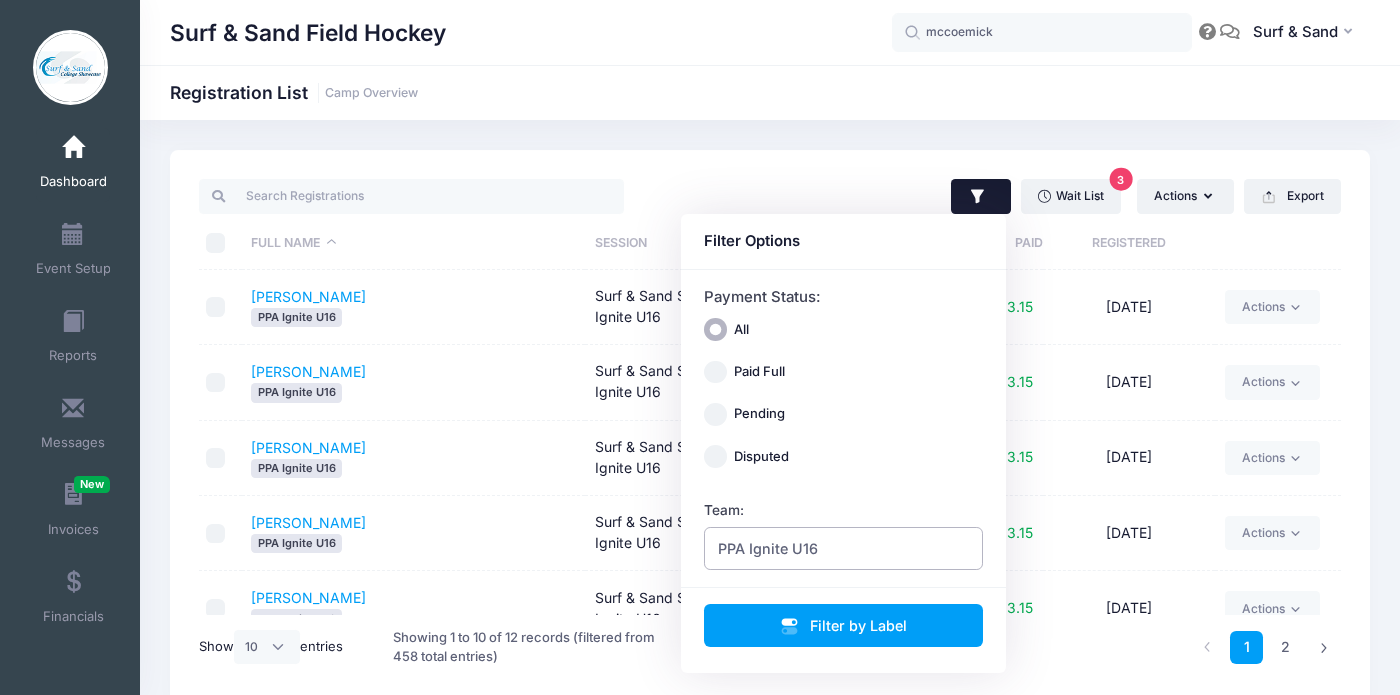 click on "PPA Ignite U16" at bounding box center (768, 548) 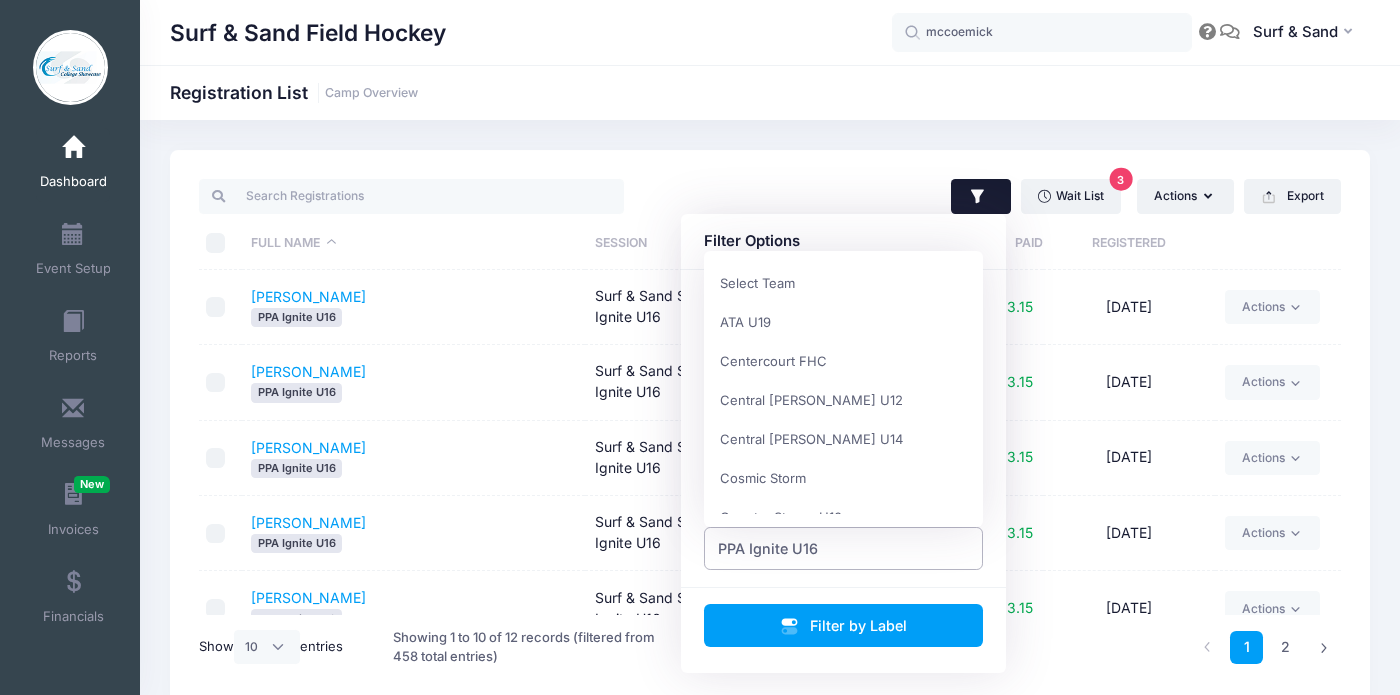 scroll, scrollTop: 1248, scrollLeft: 0, axis: vertical 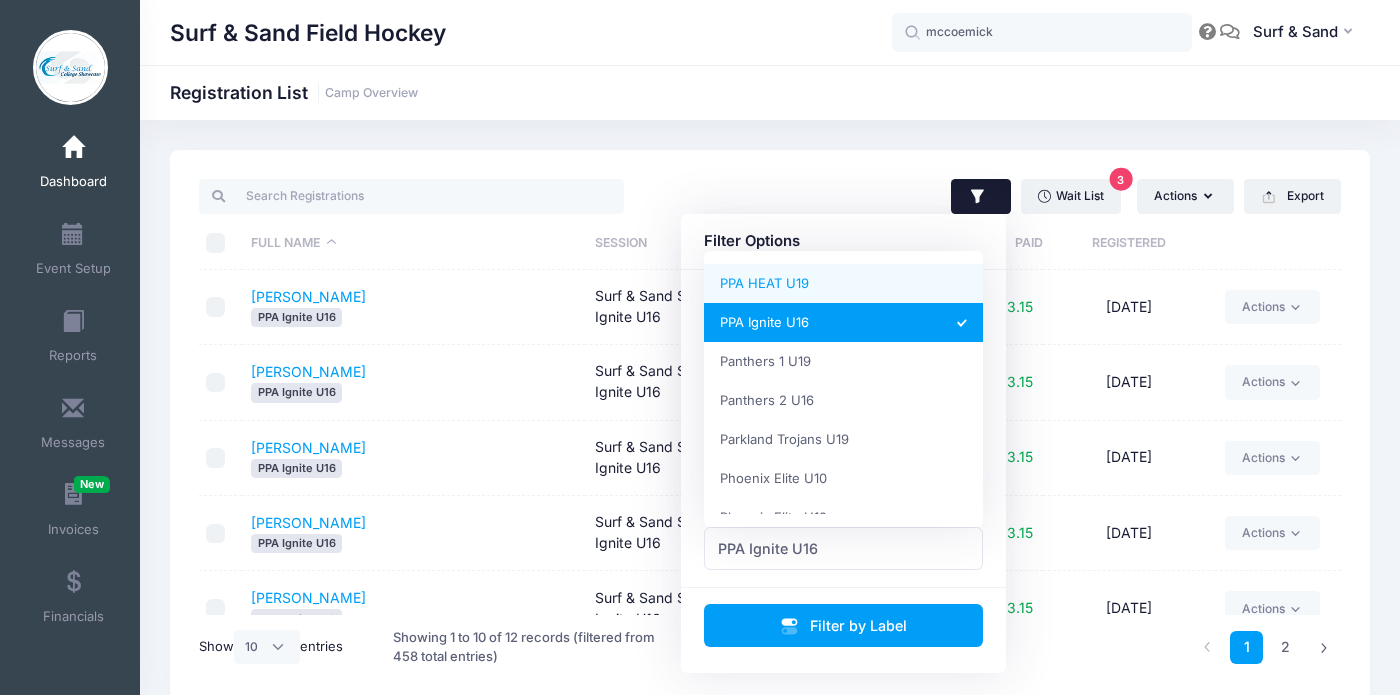 click on "Wait List
3
Actions      Assign Labels
Send Email
Send Payment Reminder
Send Document Upload Reminder
Request Additional Information
Deleted Registrations
Filter Options
Payment Status:
All
Paid Full
Pending Surf" at bounding box center (770, 428) 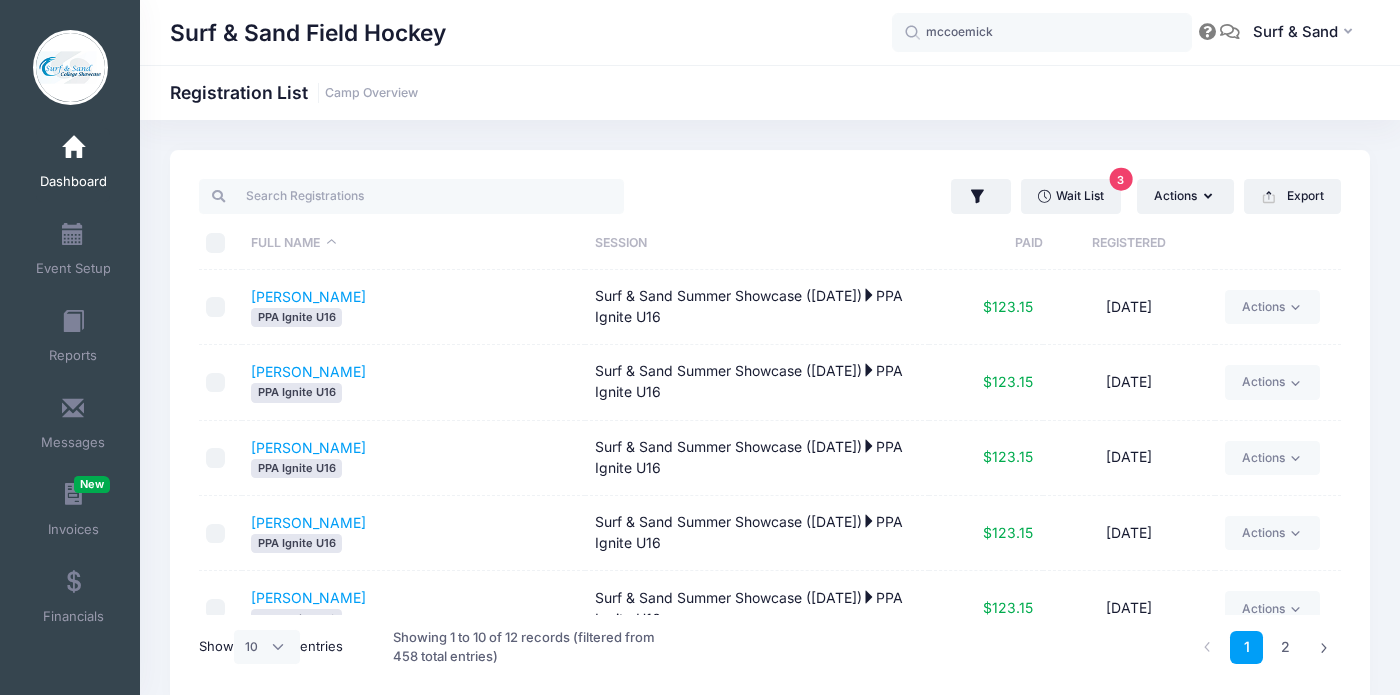 click on "Dashboard" at bounding box center [73, 182] 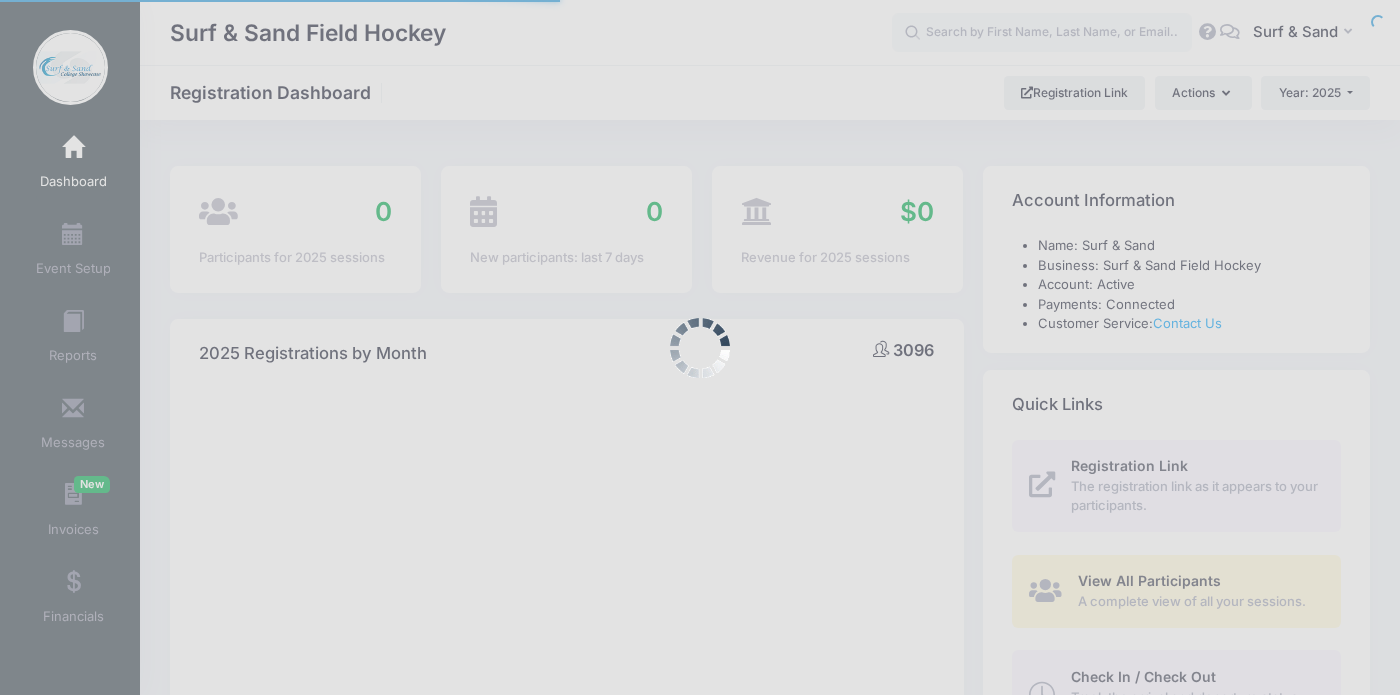 select 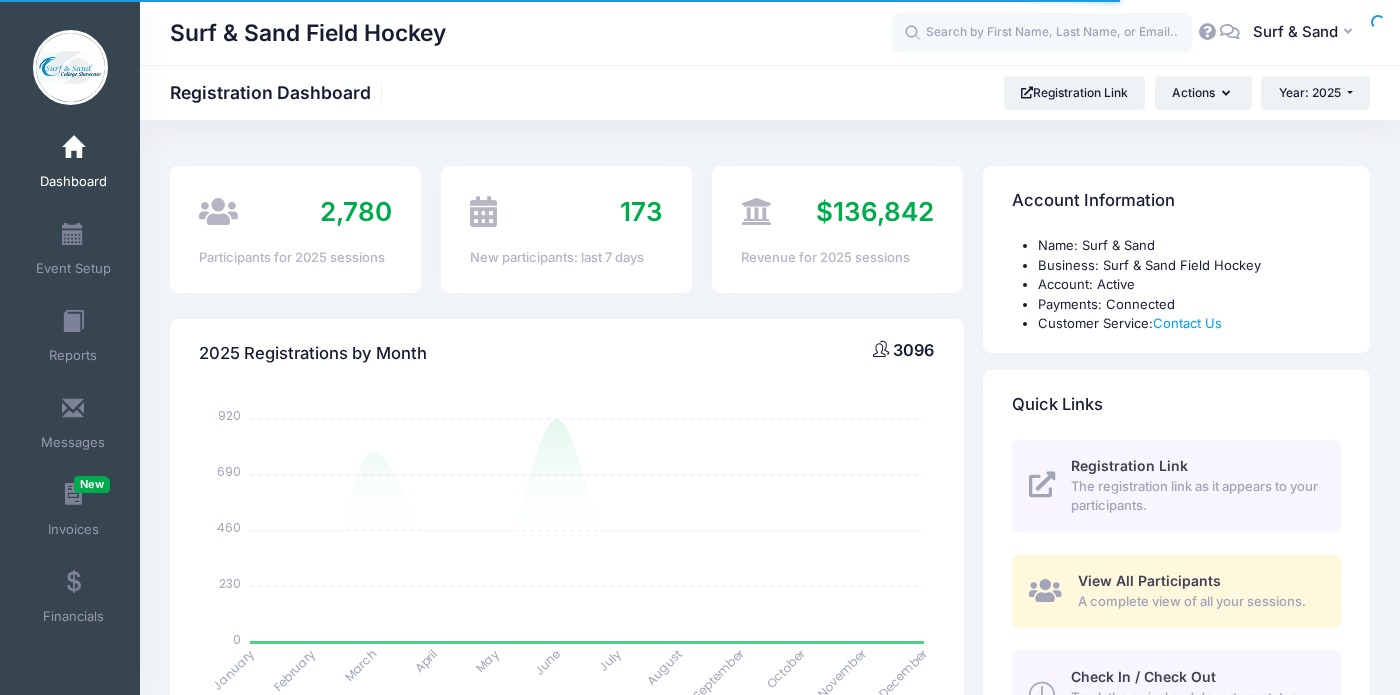 scroll, scrollTop: 0, scrollLeft: 0, axis: both 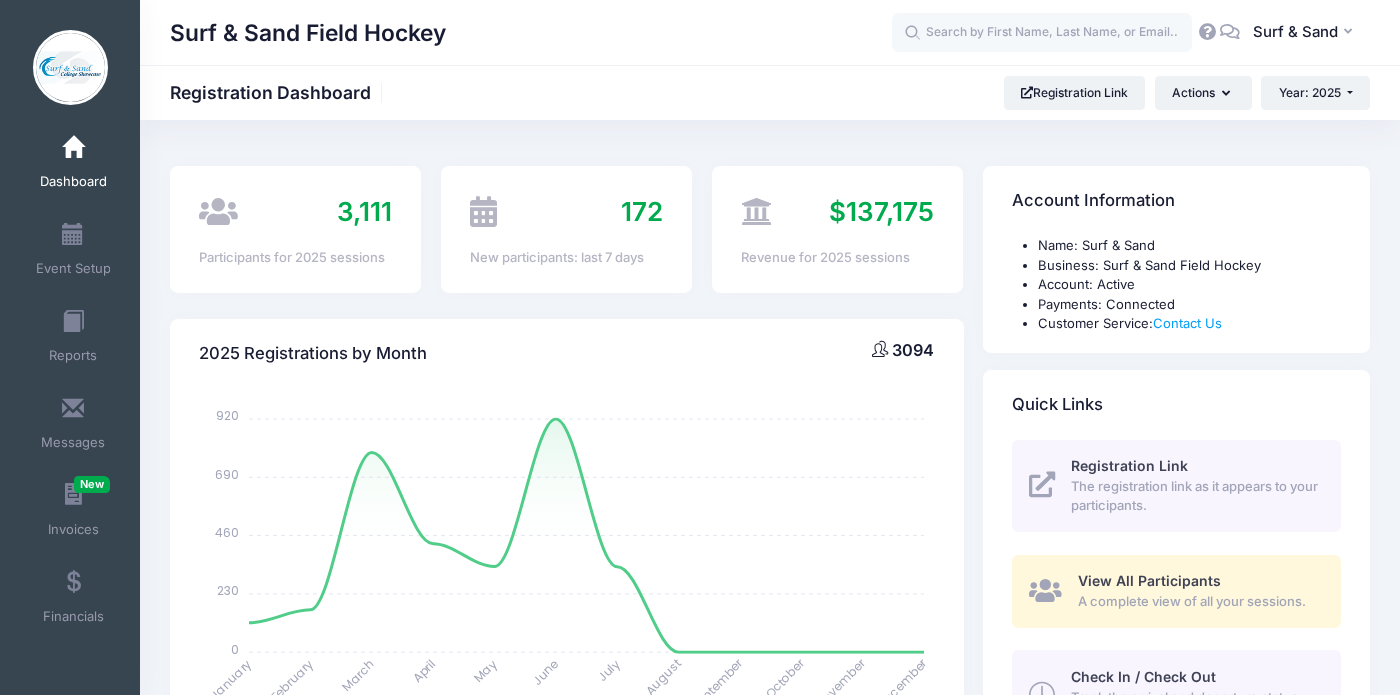 select 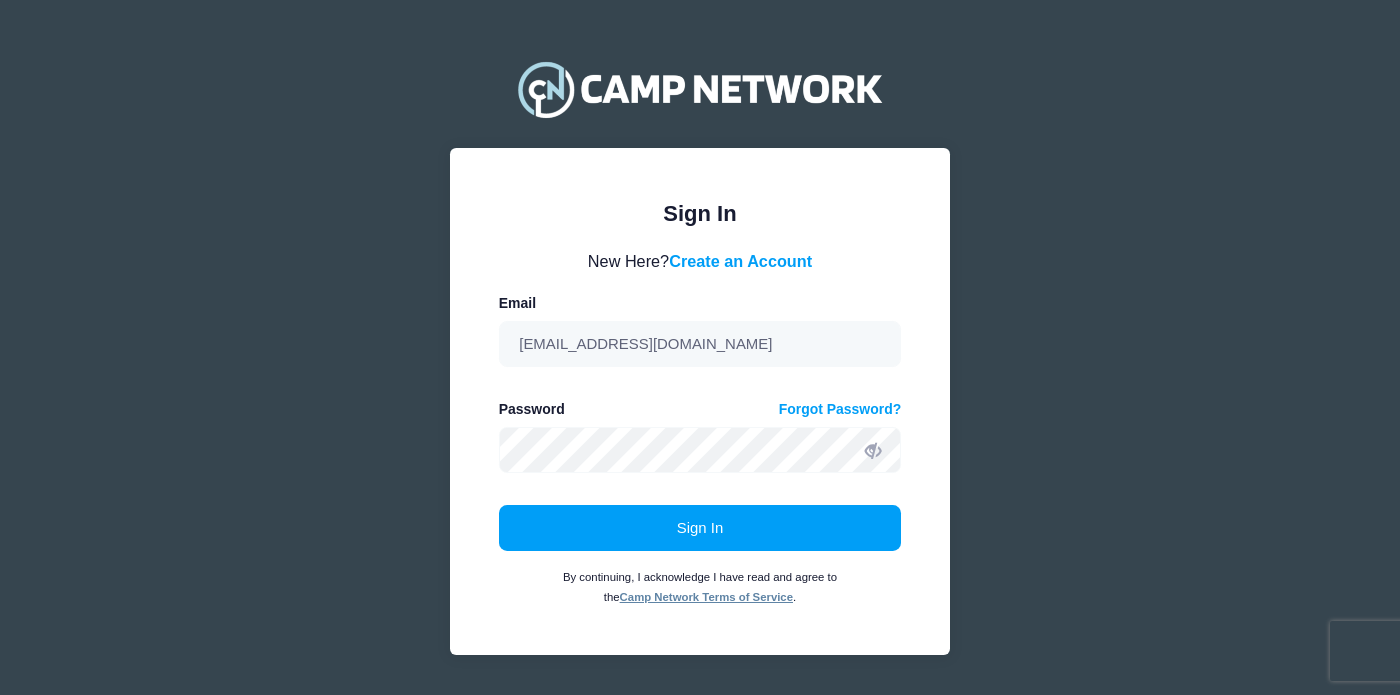 scroll, scrollTop: 0, scrollLeft: 0, axis: both 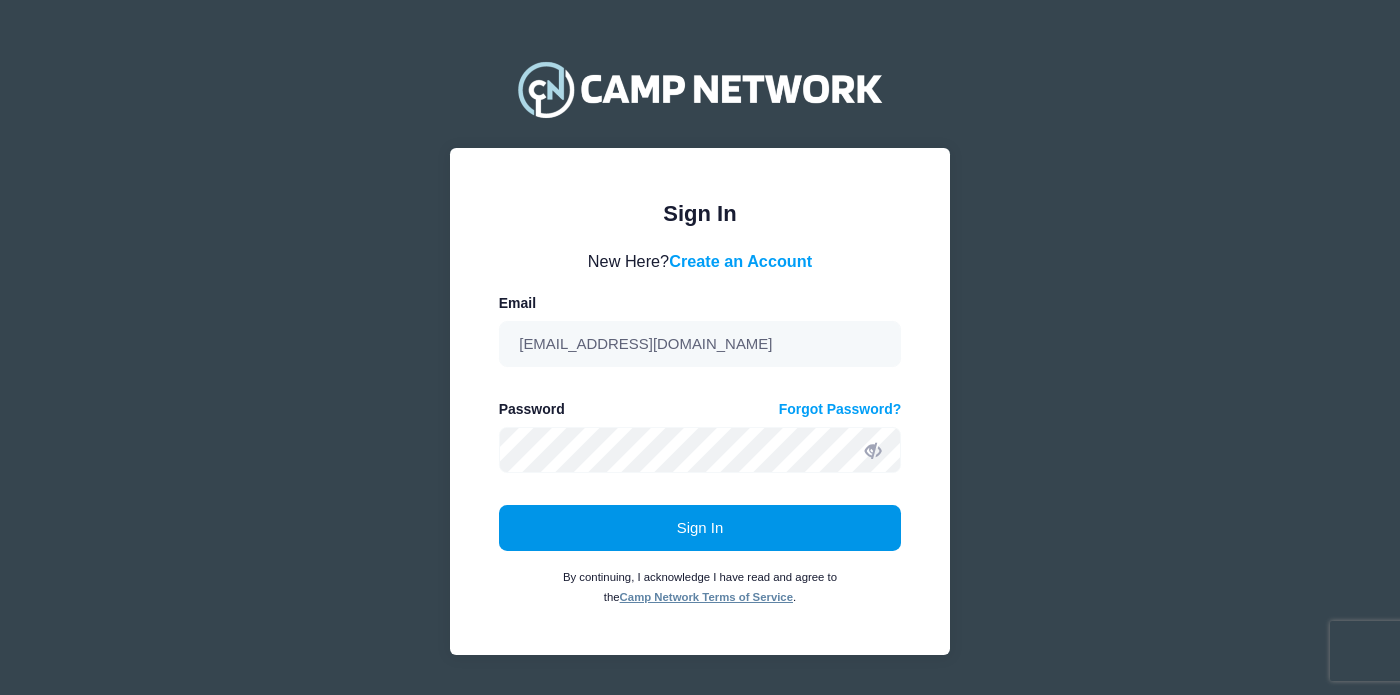 click on "Sign In" at bounding box center (700, 528) 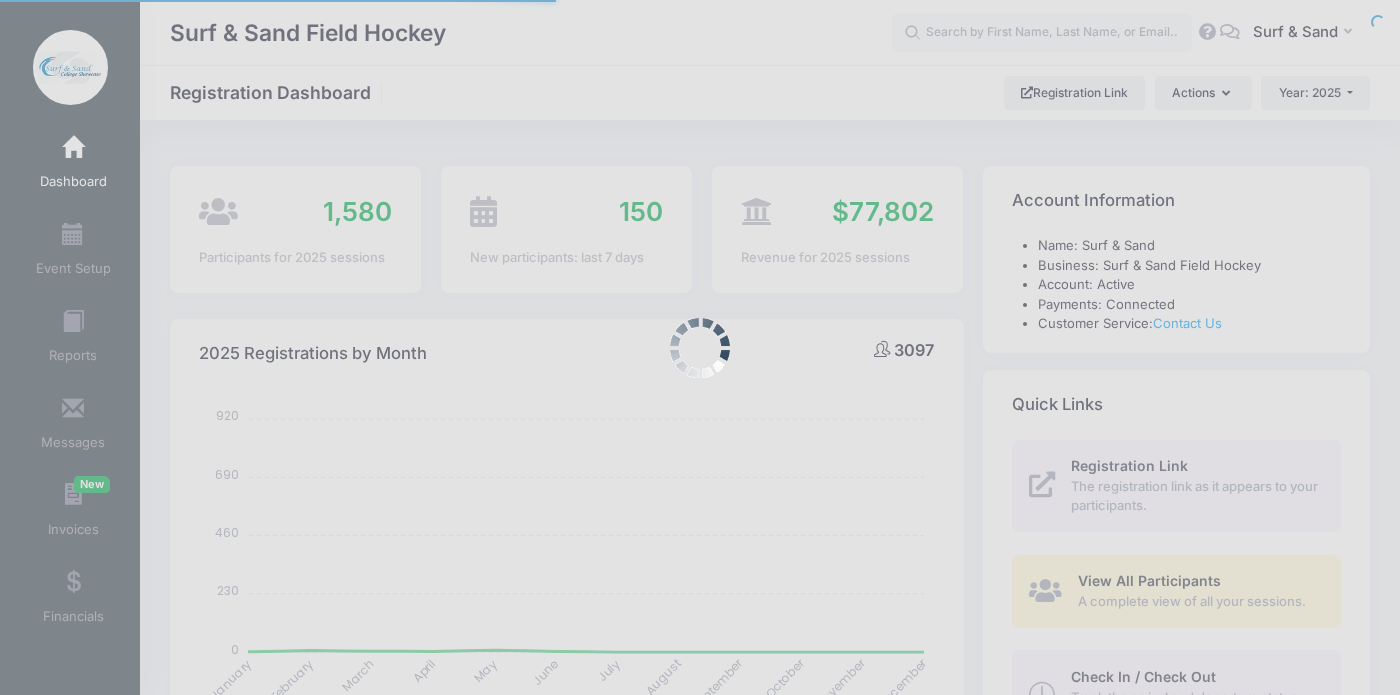 select 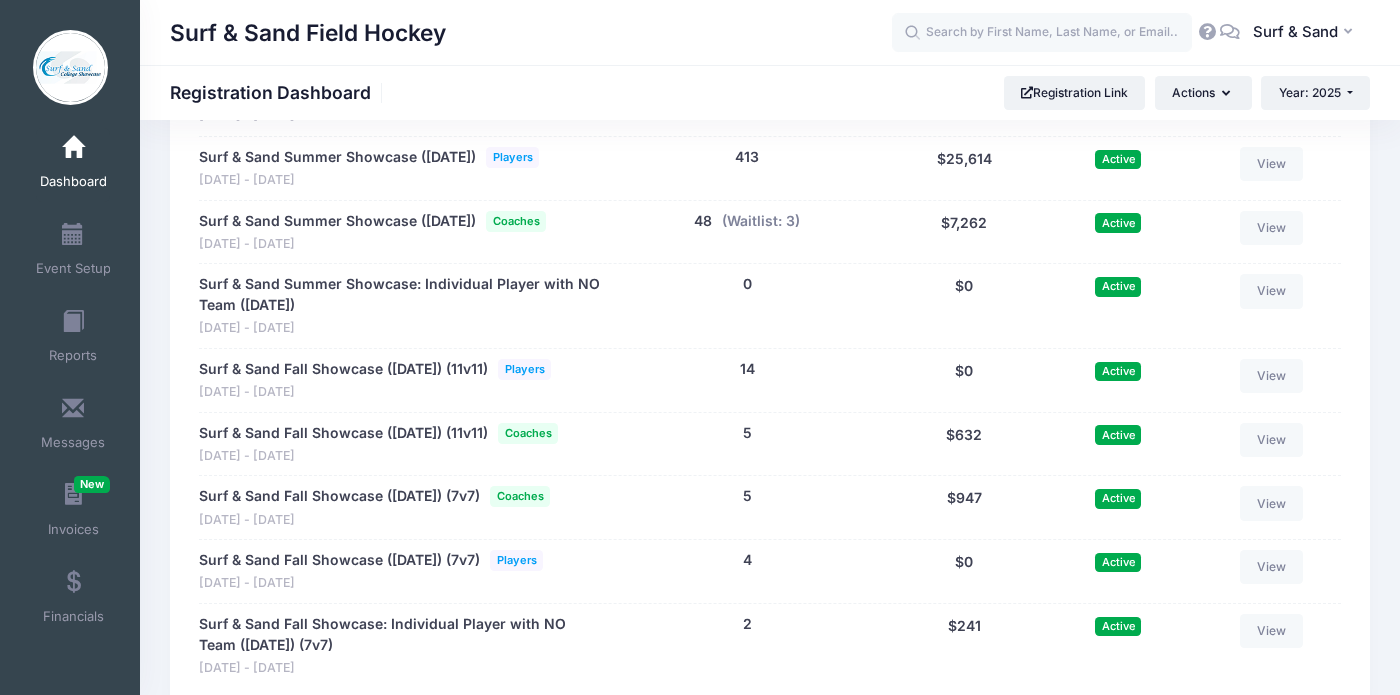 scroll, scrollTop: 3579, scrollLeft: 0, axis: vertical 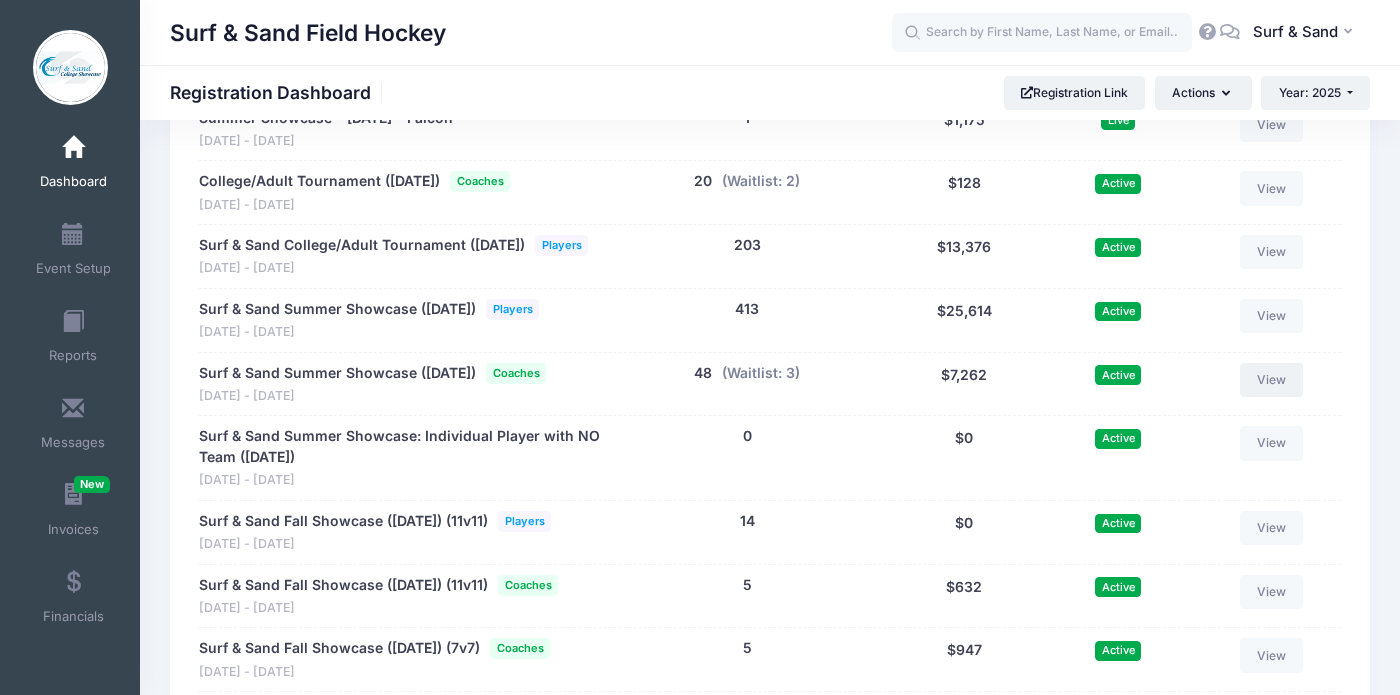 click on "View" at bounding box center [1272, 380] 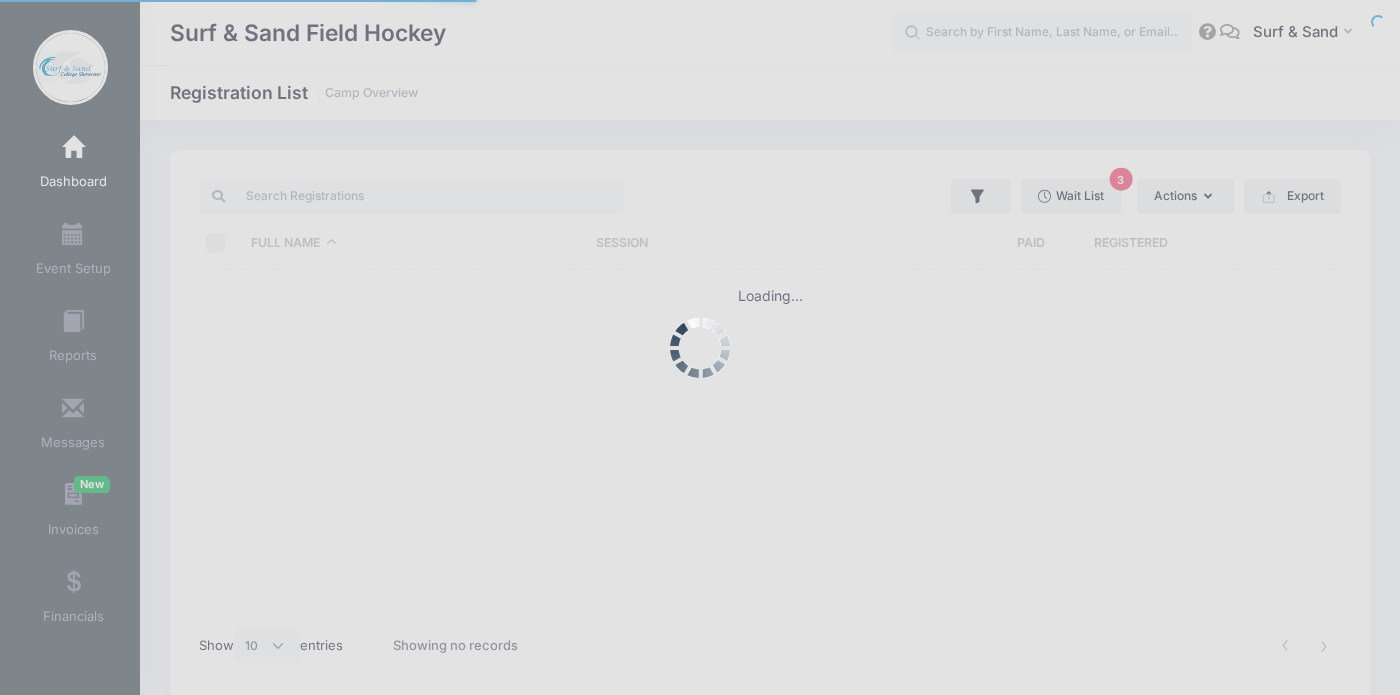 select on "10" 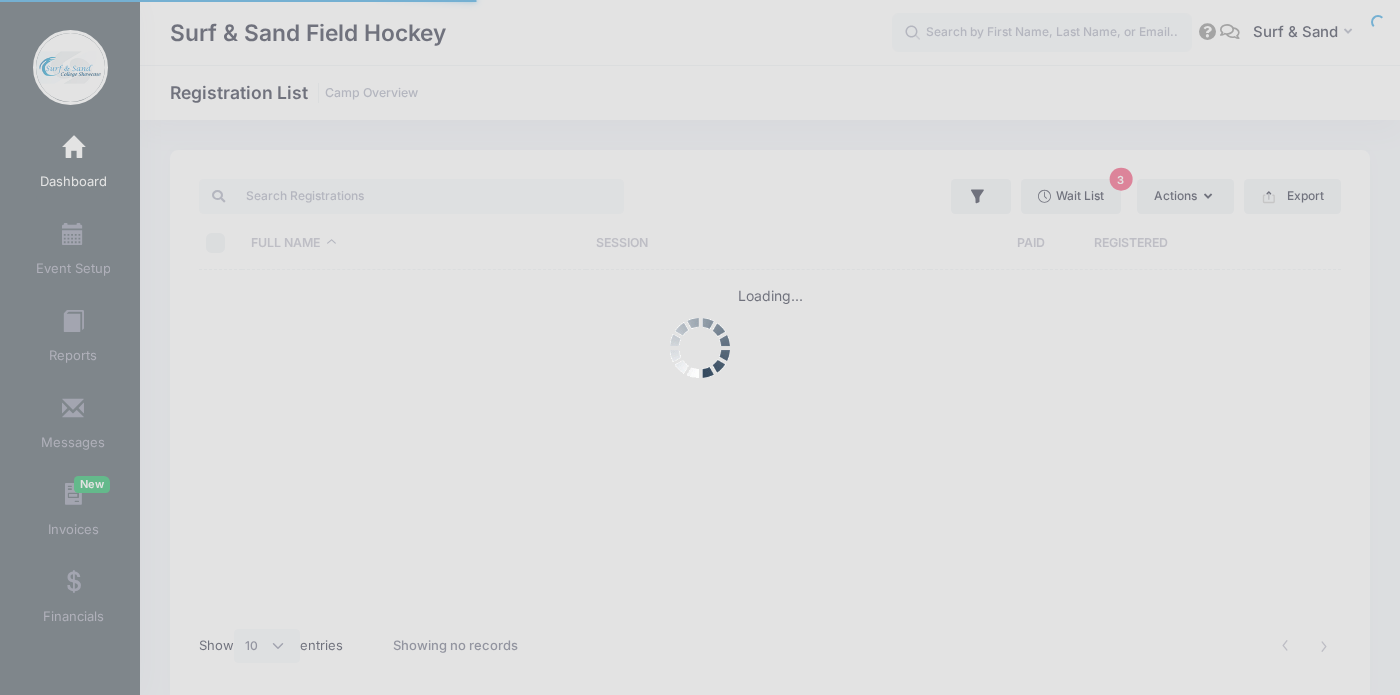 scroll, scrollTop: 0, scrollLeft: 0, axis: both 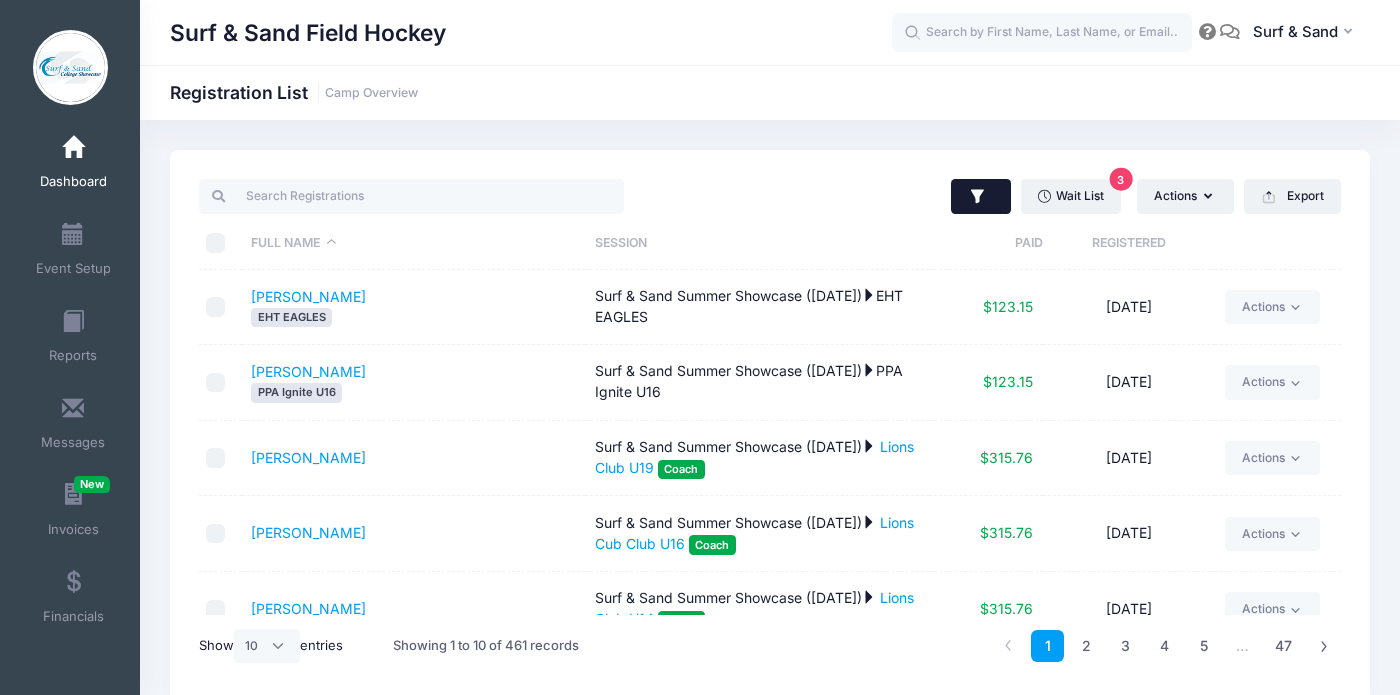 click at bounding box center (981, 197) 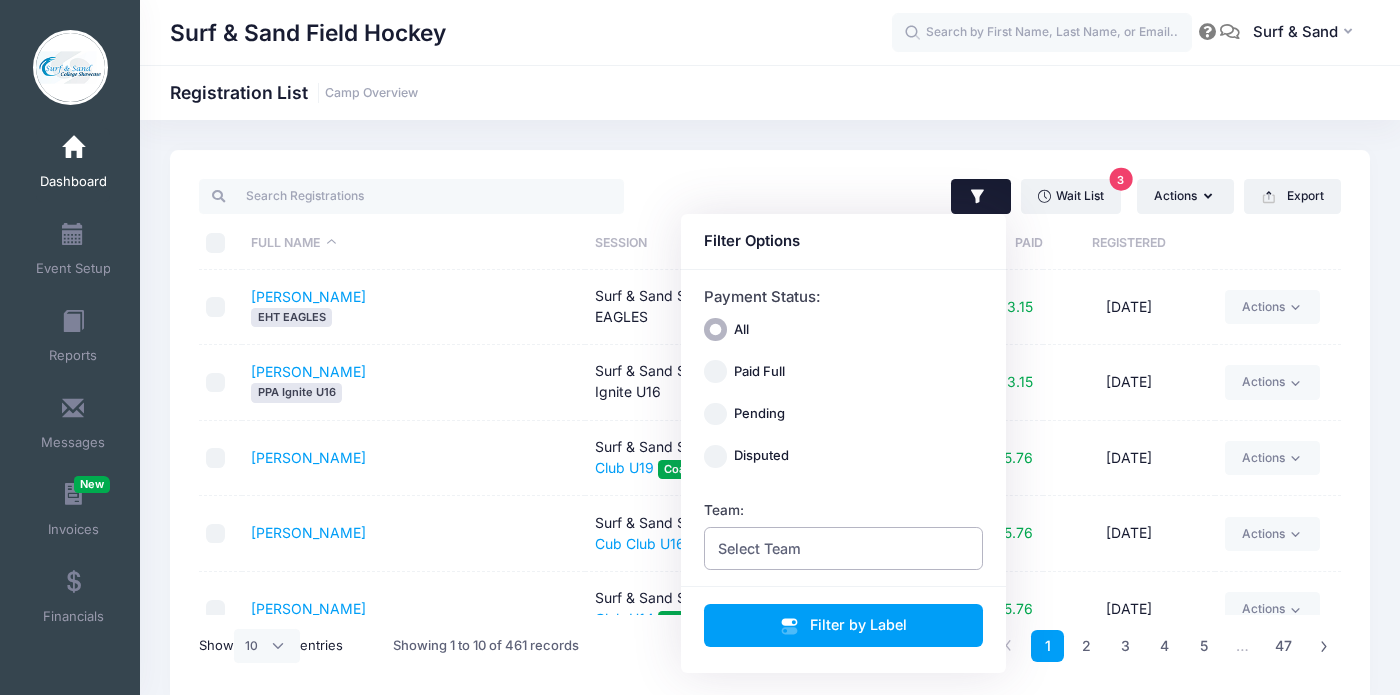 click on "Select Team" at bounding box center (844, 548) 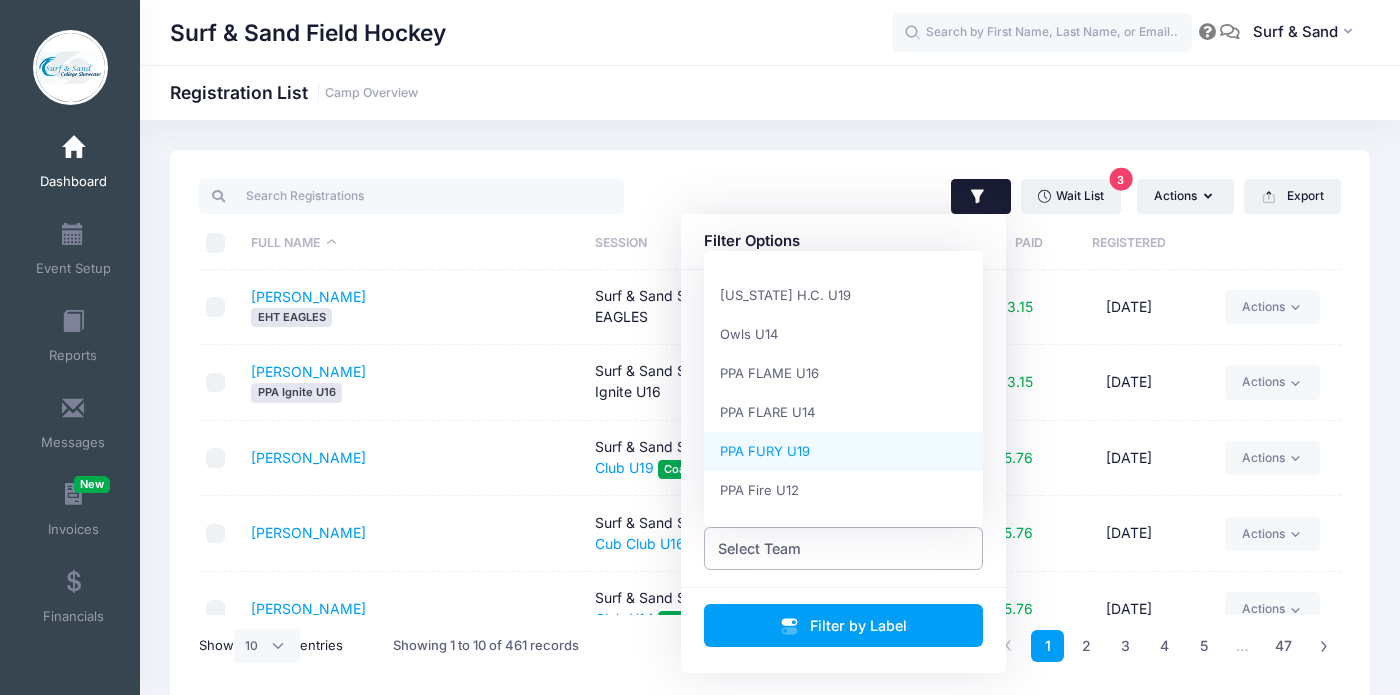 scroll, scrollTop: 982, scrollLeft: 0, axis: vertical 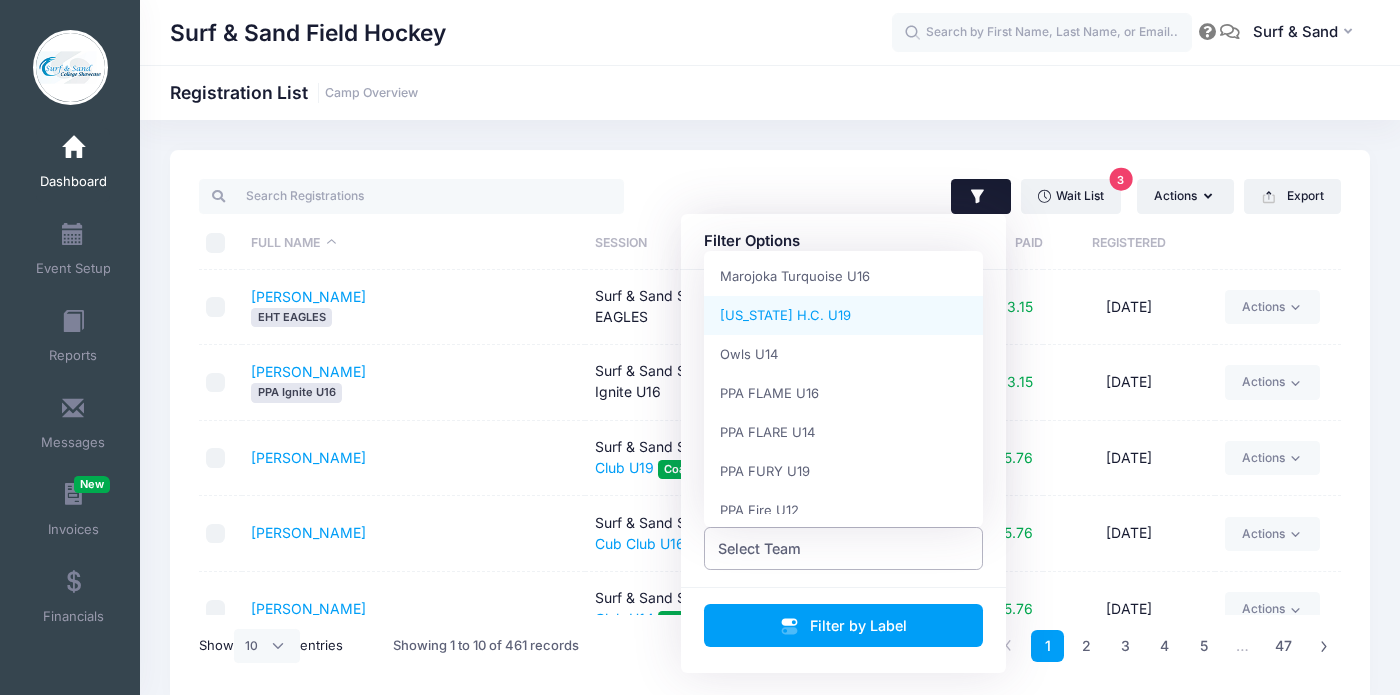 select on "[US_STATE] H.C. U19" 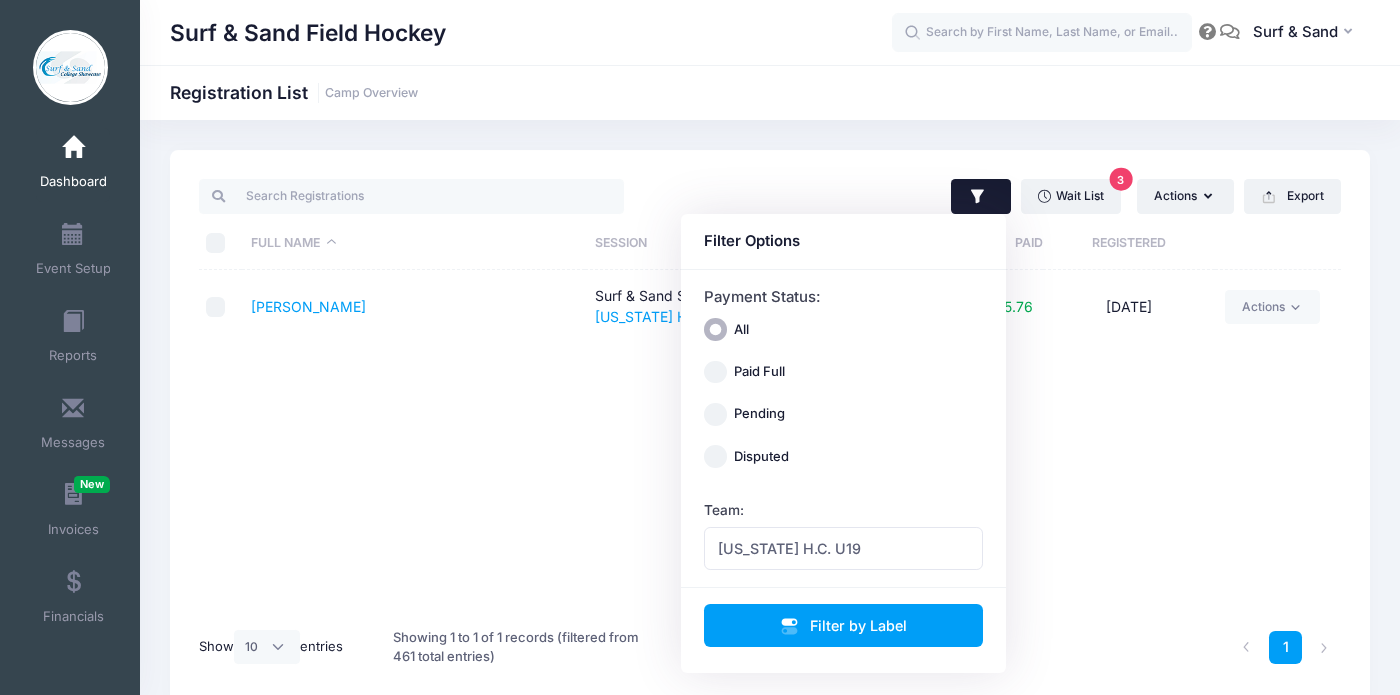click on "Full Name Session Paid Registered
[PERSON_NAME] Surf & Sand Summer Showcase ([DATE])    [US_STATE] H.C. U19   Coach $315.76 [DATE] Actions
Email  Assign Labels  Internal Notes  Change Session or Program  Delete" at bounding box center [770, 442] 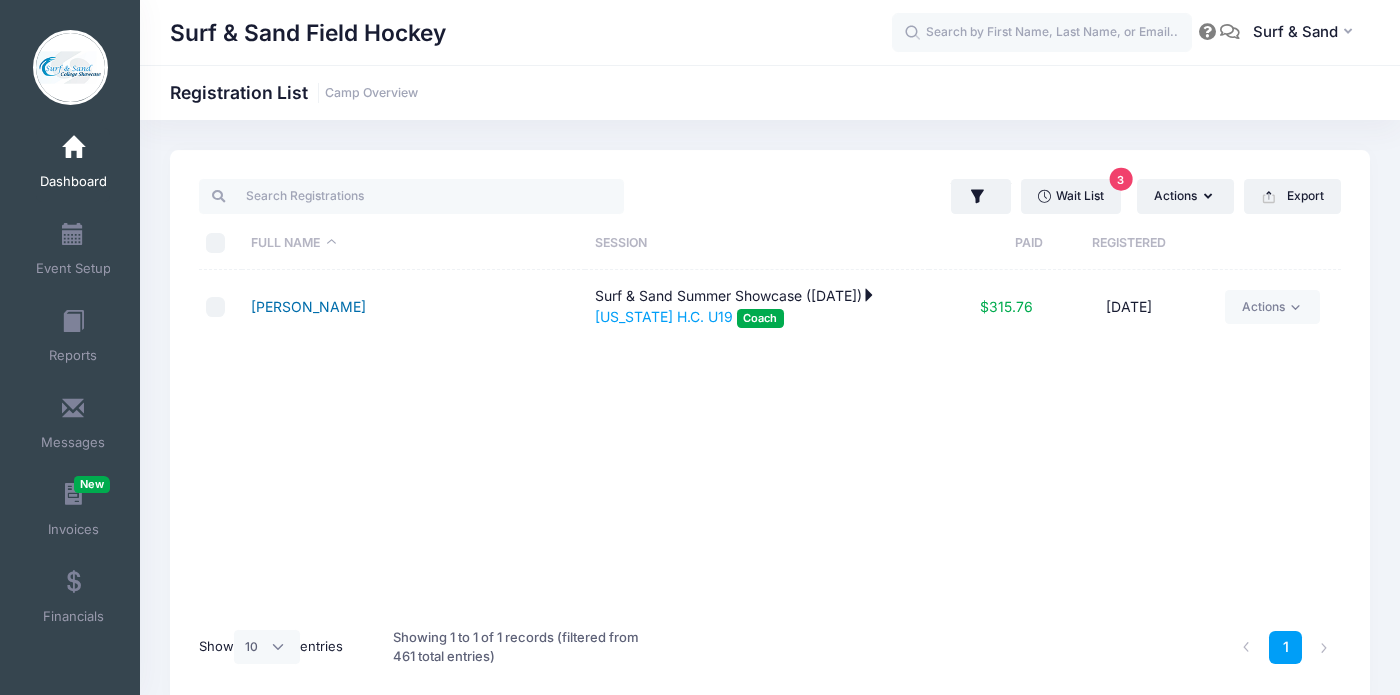click on "[PERSON_NAME]" at bounding box center (308, 306) 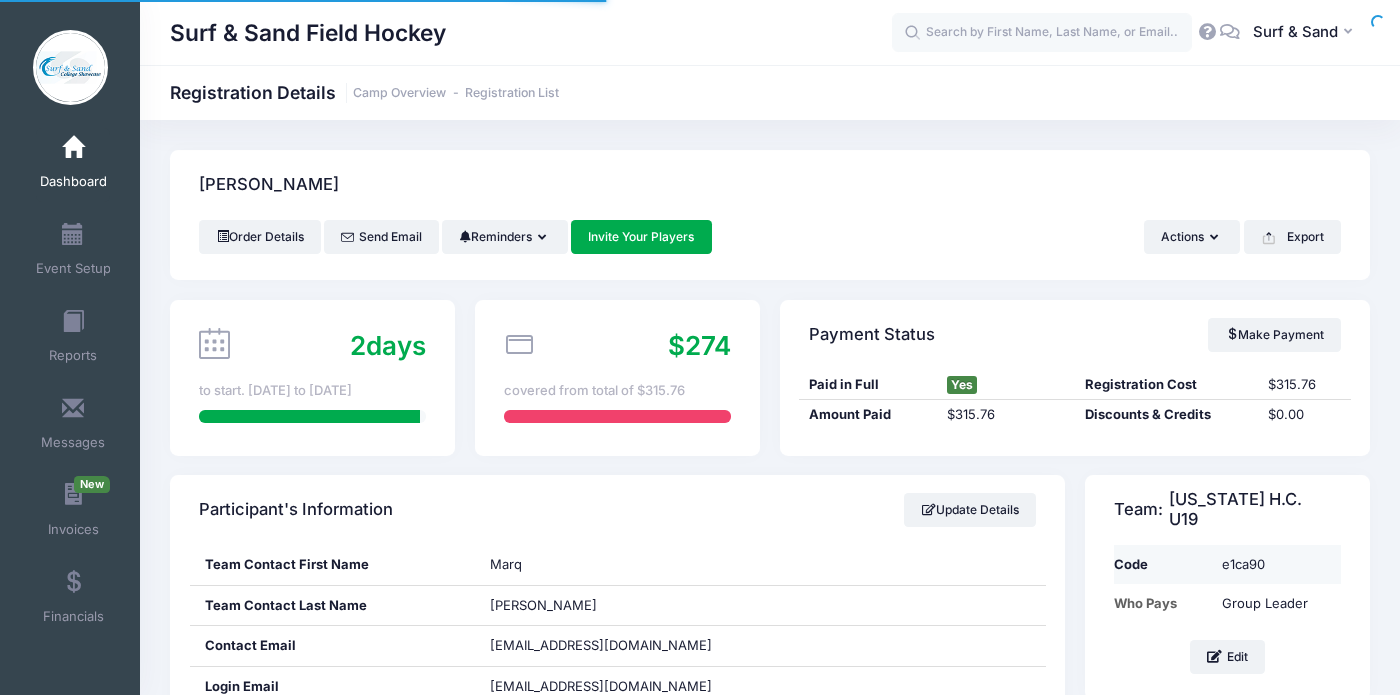 scroll, scrollTop: 0, scrollLeft: 0, axis: both 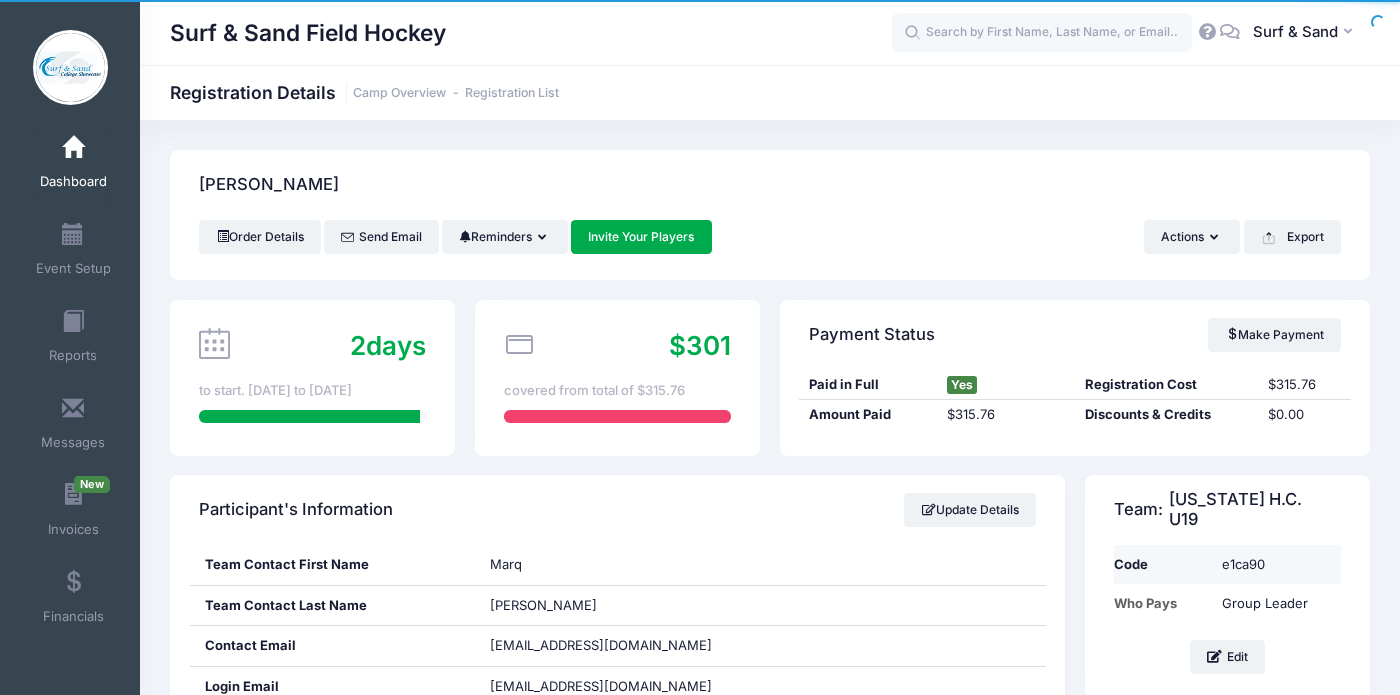 click on "e1ca90" at bounding box center (1276, 564) 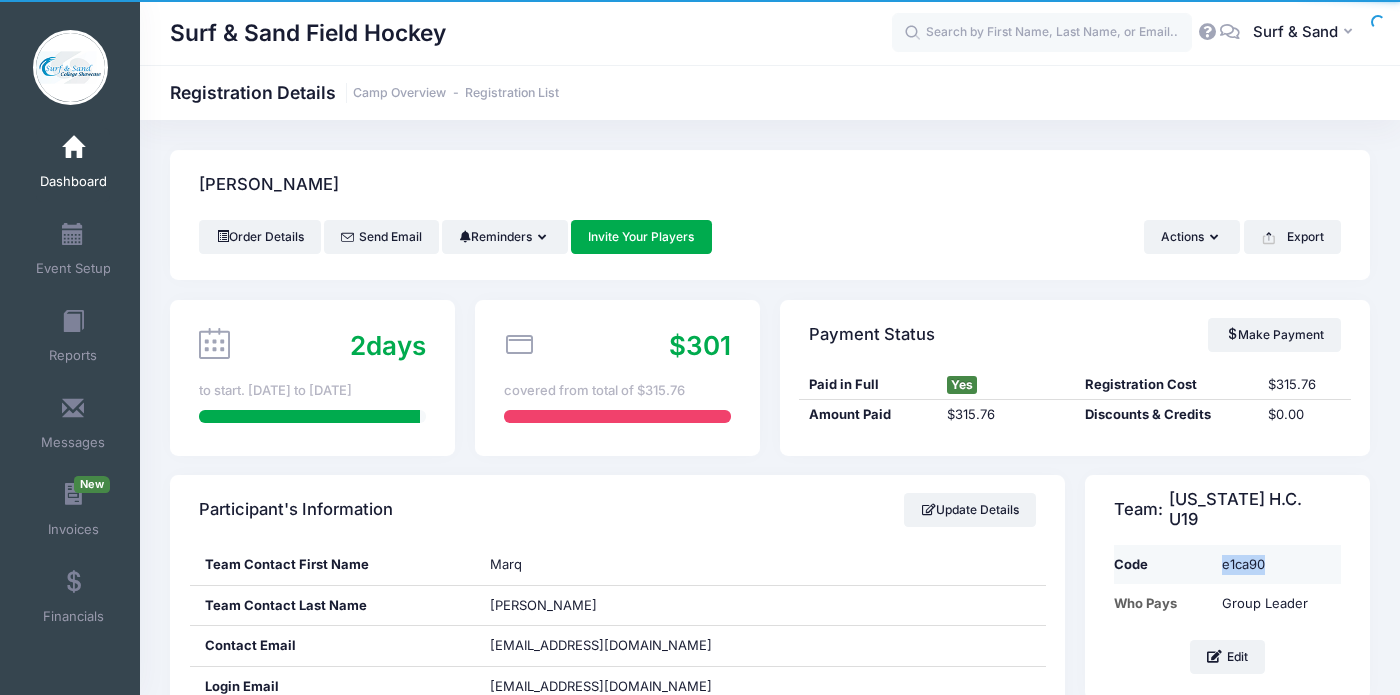 click on "e1ca90" at bounding box center [1276, 564] 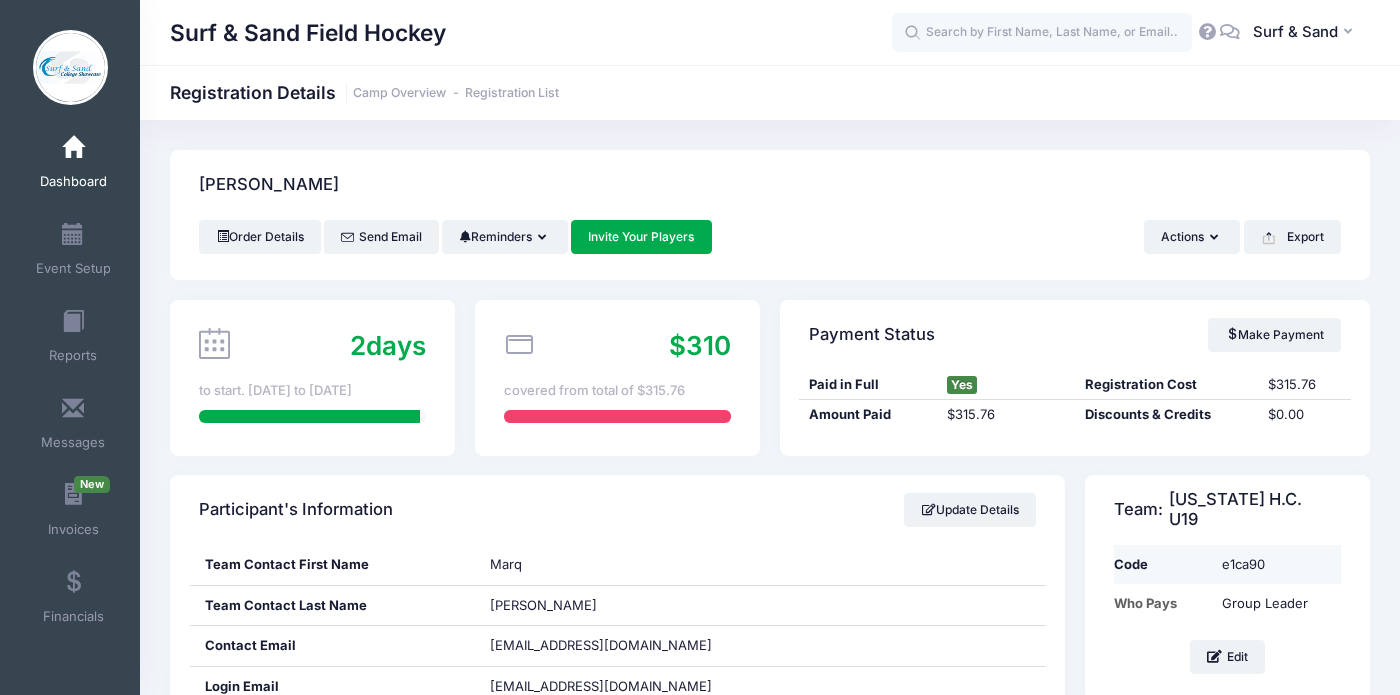 click on "e1ca90" at bounding box center [1276, 564] 